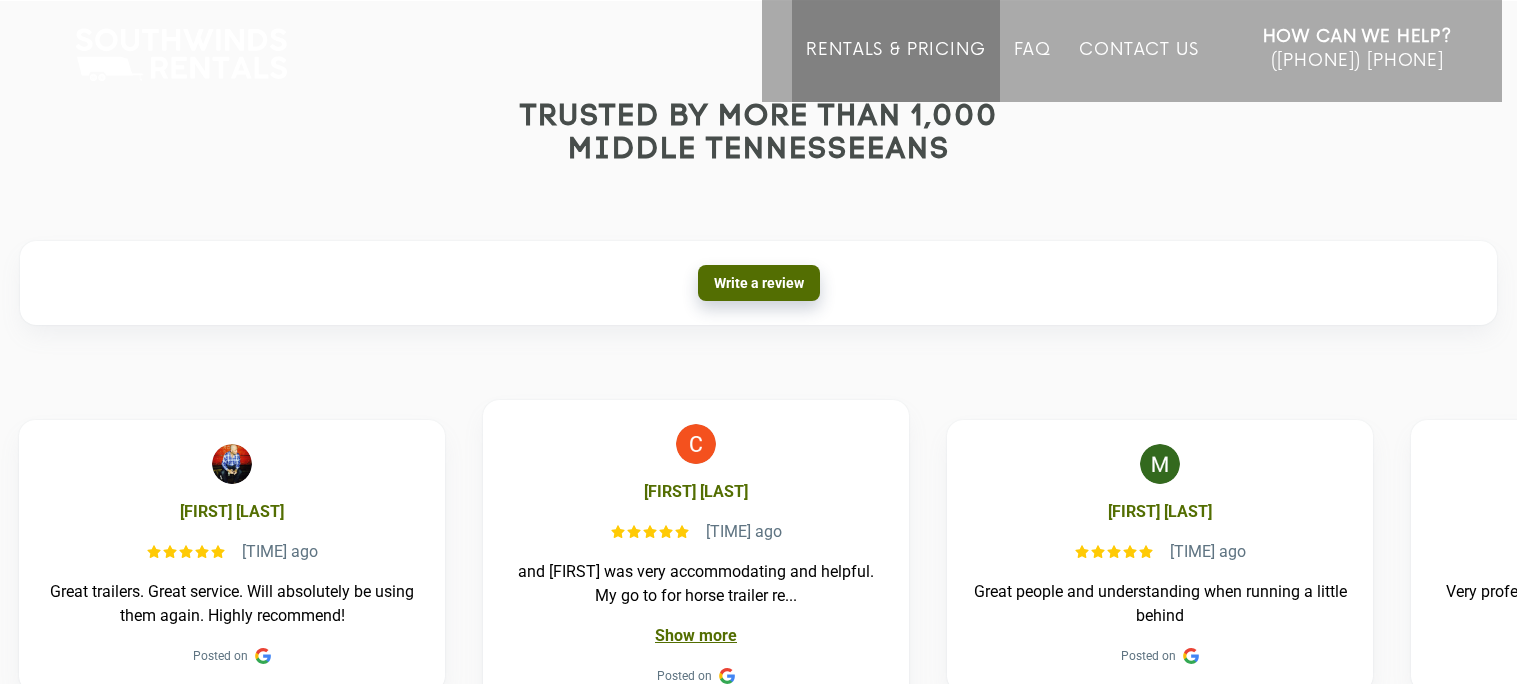 scroll, scrollTop: 0, scrollLeft: 0, axis: both 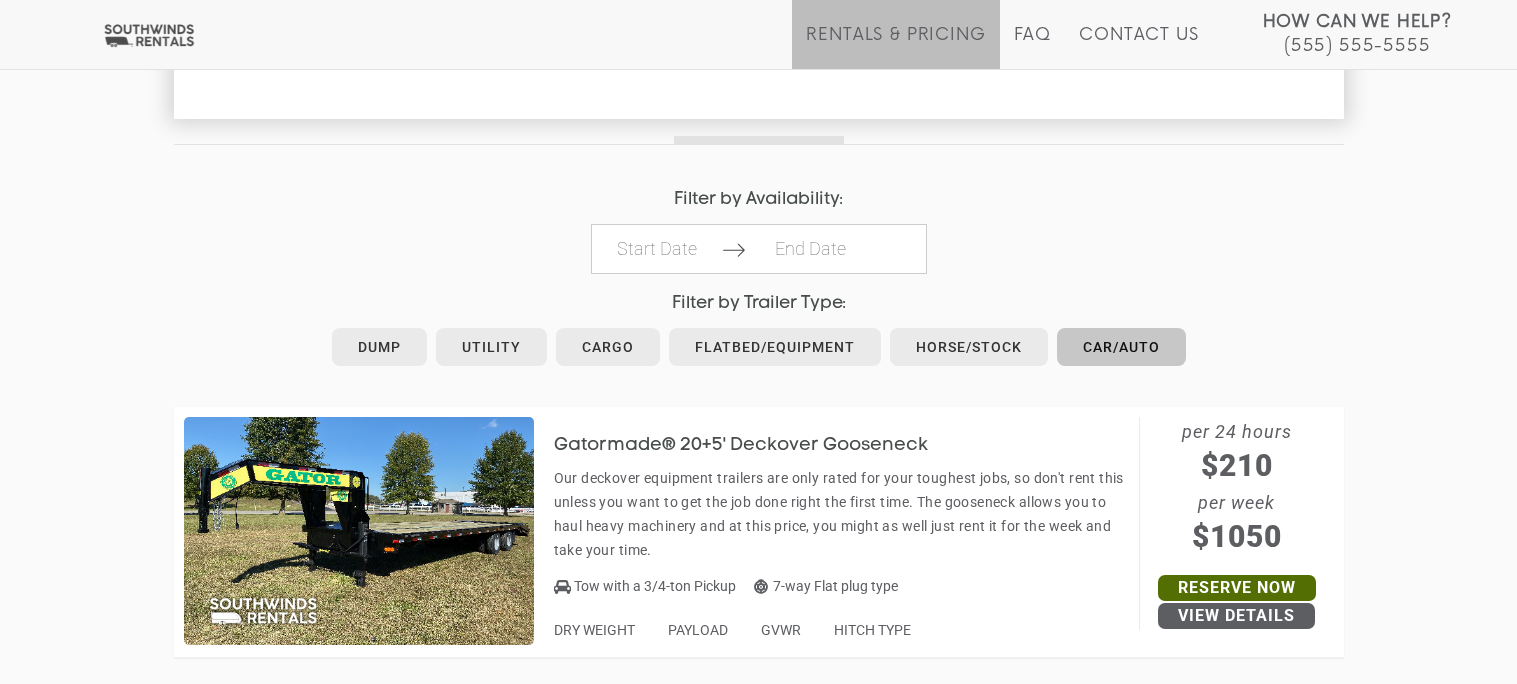 click on "Car/Auto" at bounding box center [1121, 347] 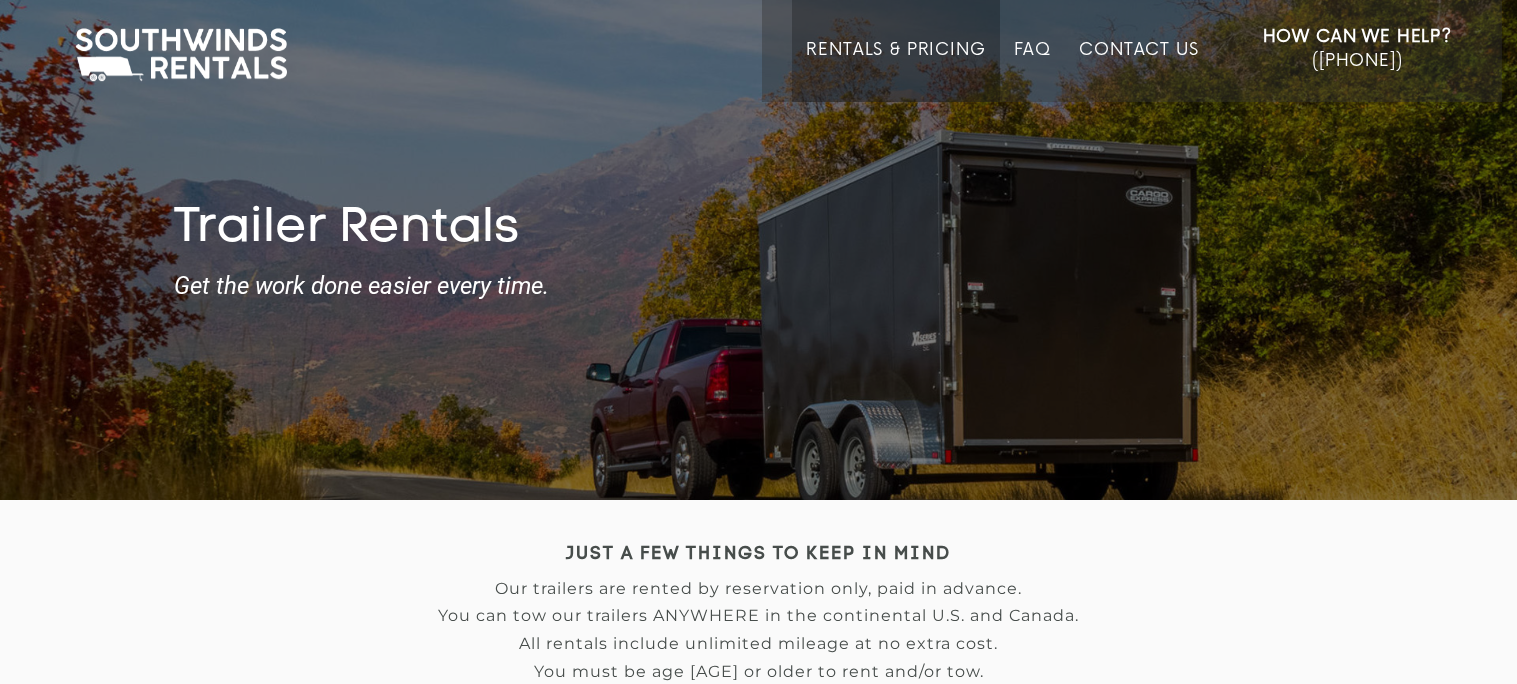 scroll, scrollTop: 0, scrollLeft: 0, axis: both 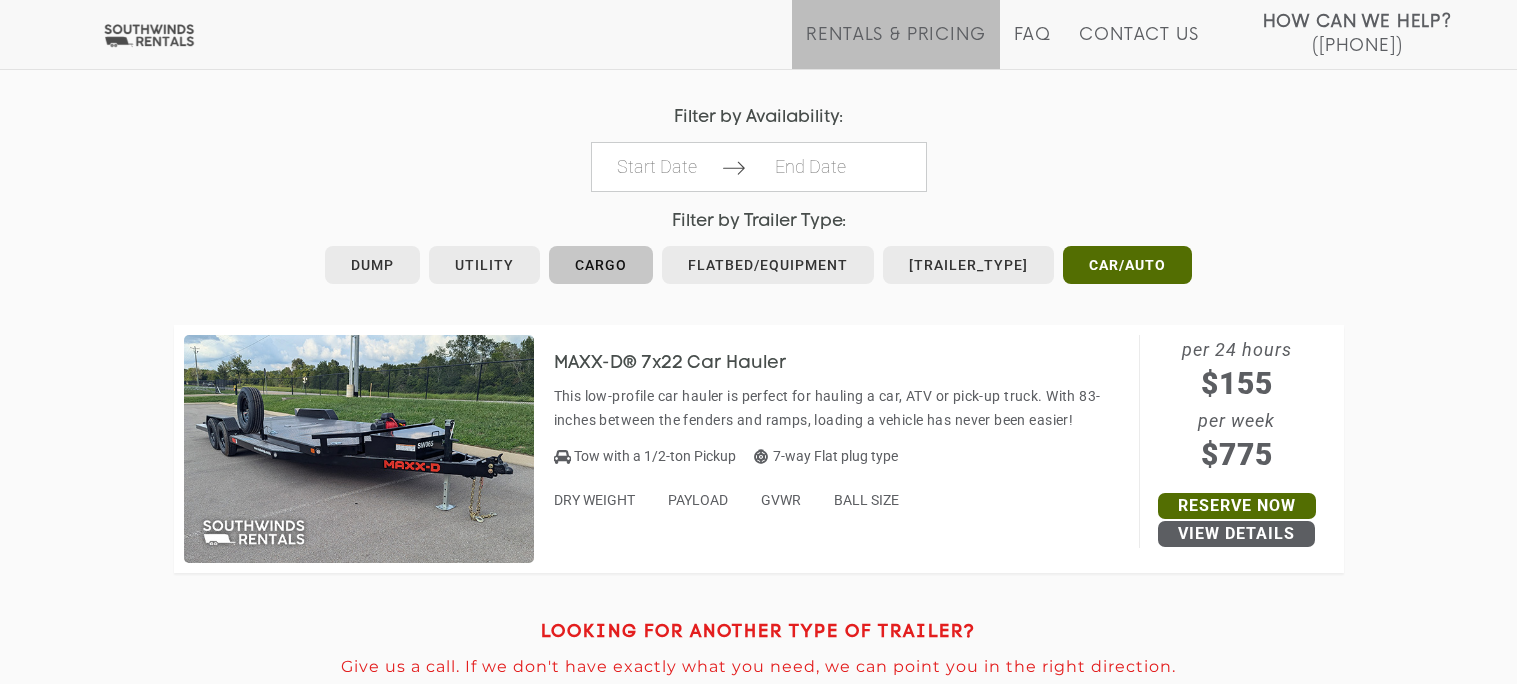 click on "Cargo" at bounding box center [601, 265] 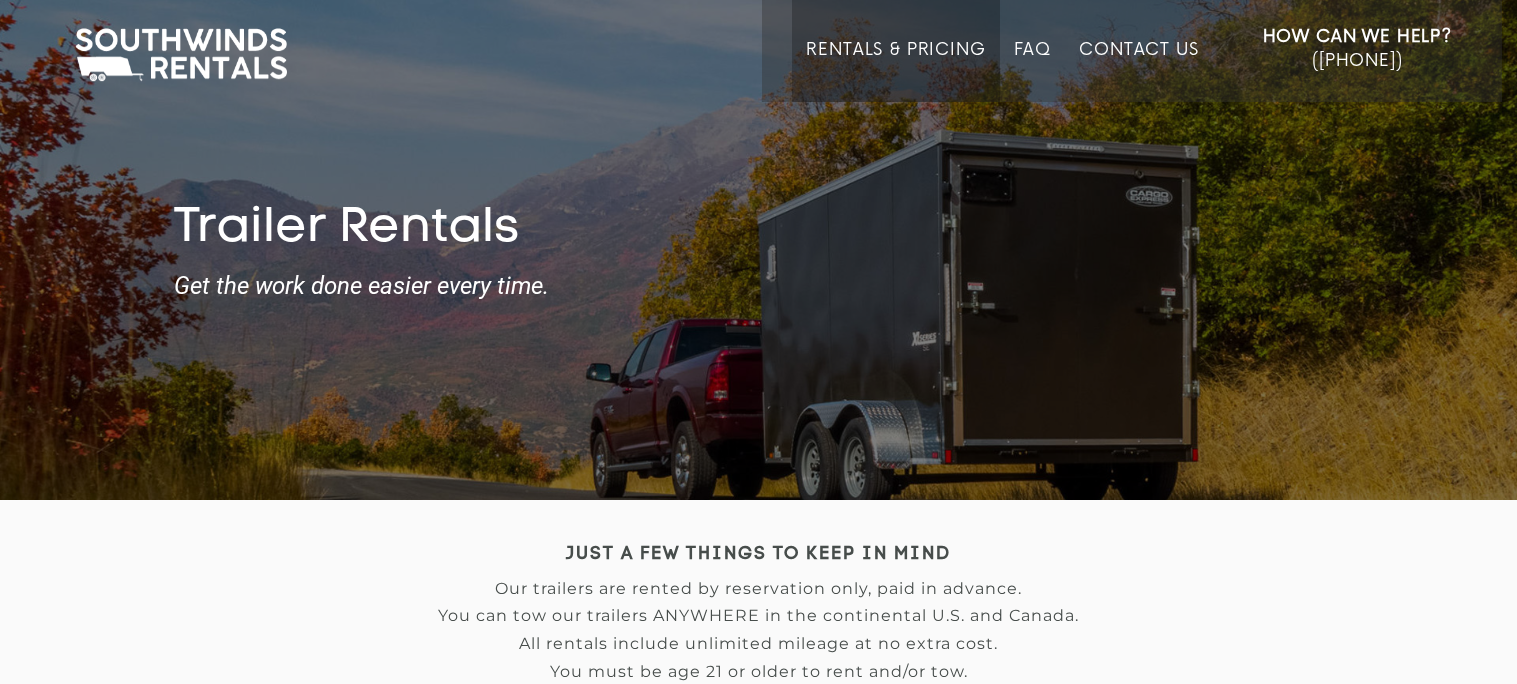 scroll, scrollTop: 0, scrollLeft: 0, axis: both 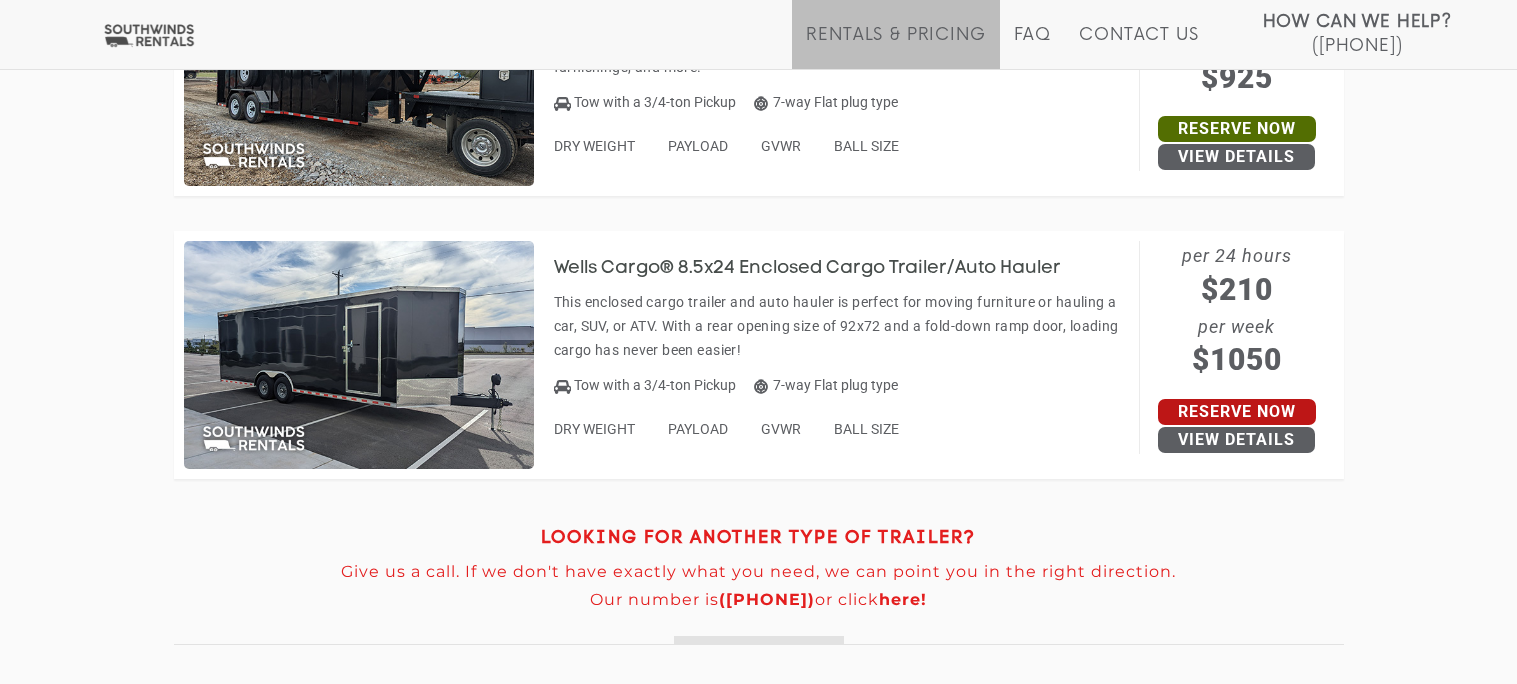 click on "Reserve Now" at bounding box center [1237, 412] 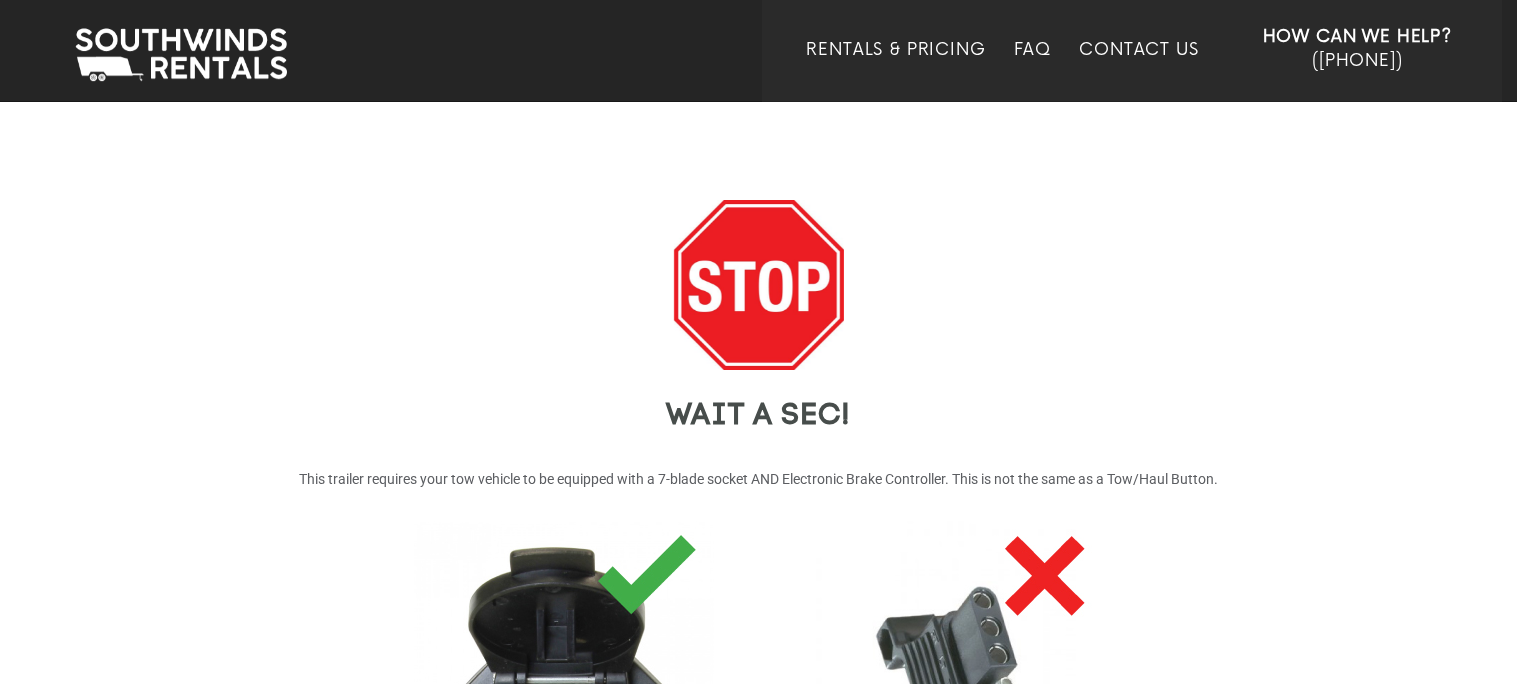 scroll, scrollTop: 0, scrollLeft: 0, axis: both 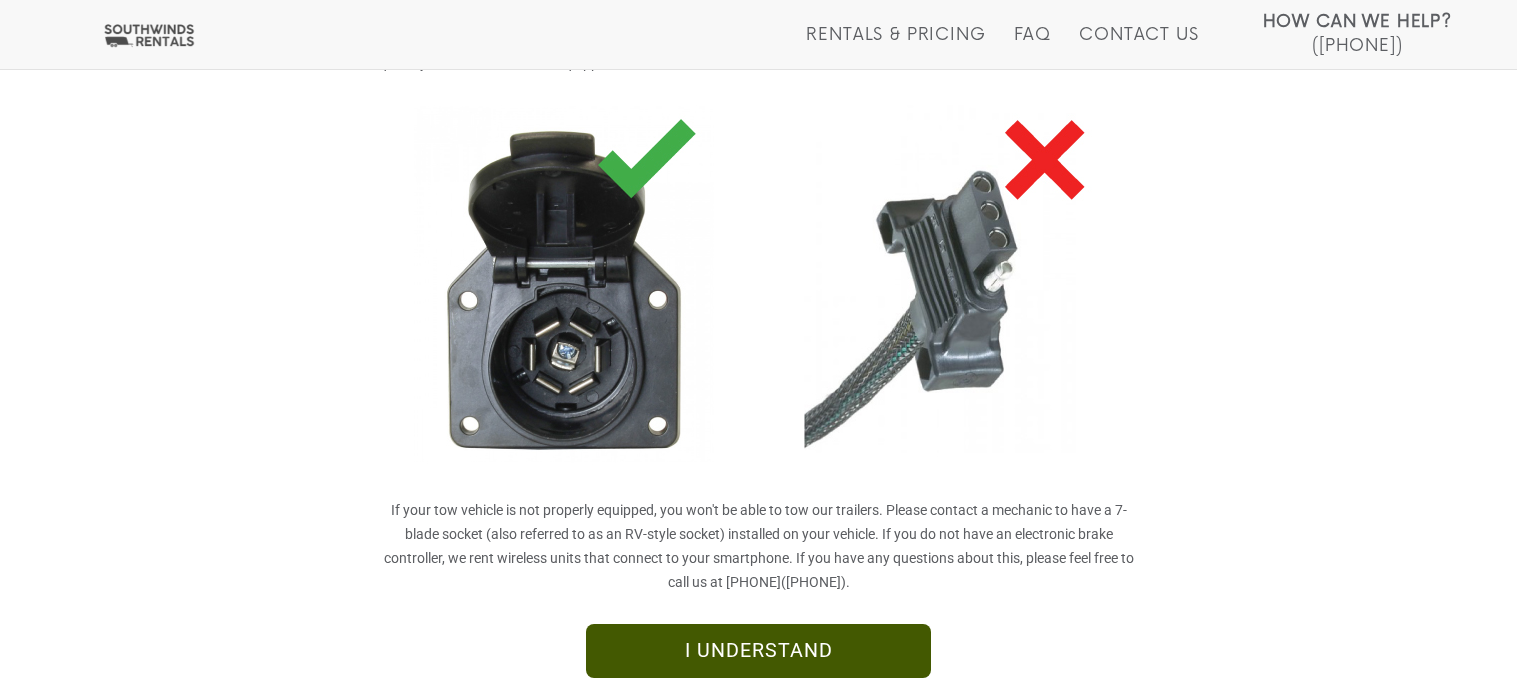 click on "I UNDERSTAND" at bounding box center (758, 651) 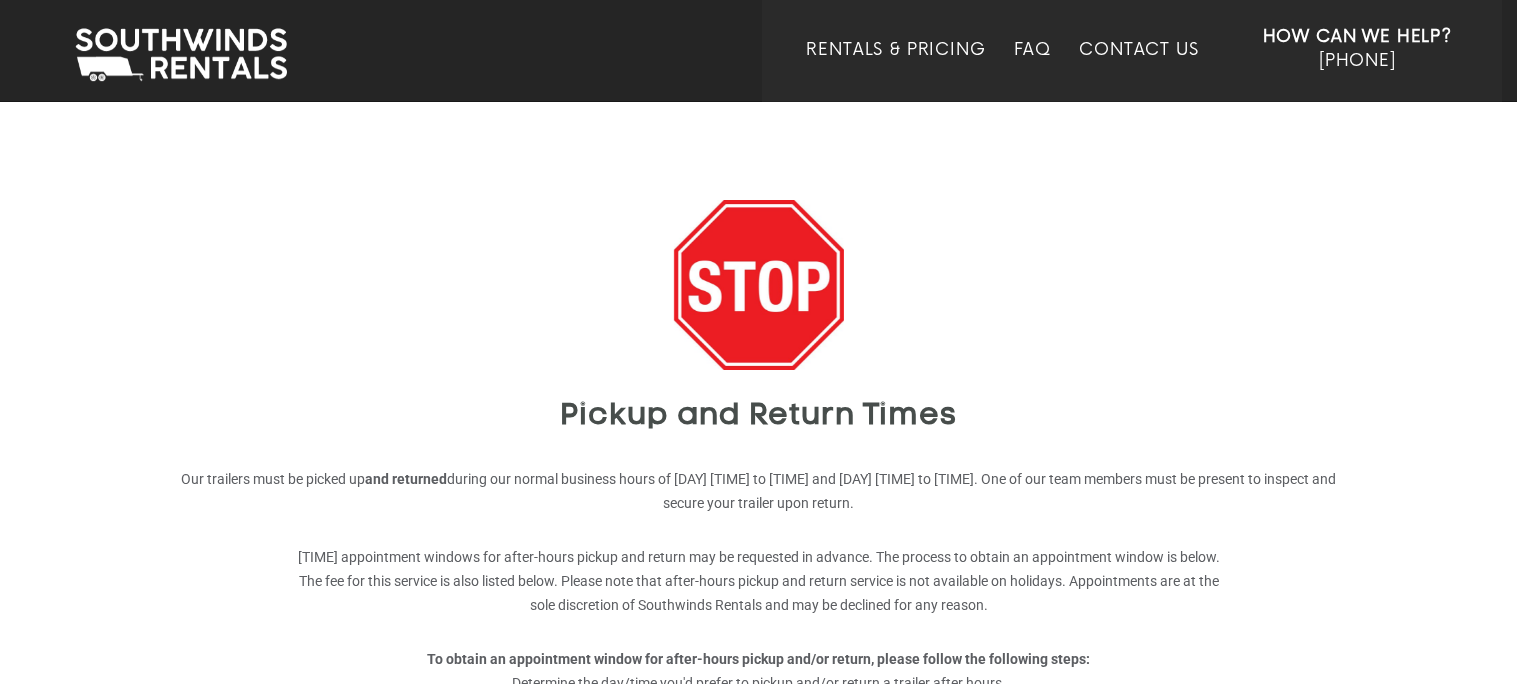 scroll, scrollTop: 0, scrollLeft: 0, axis: both 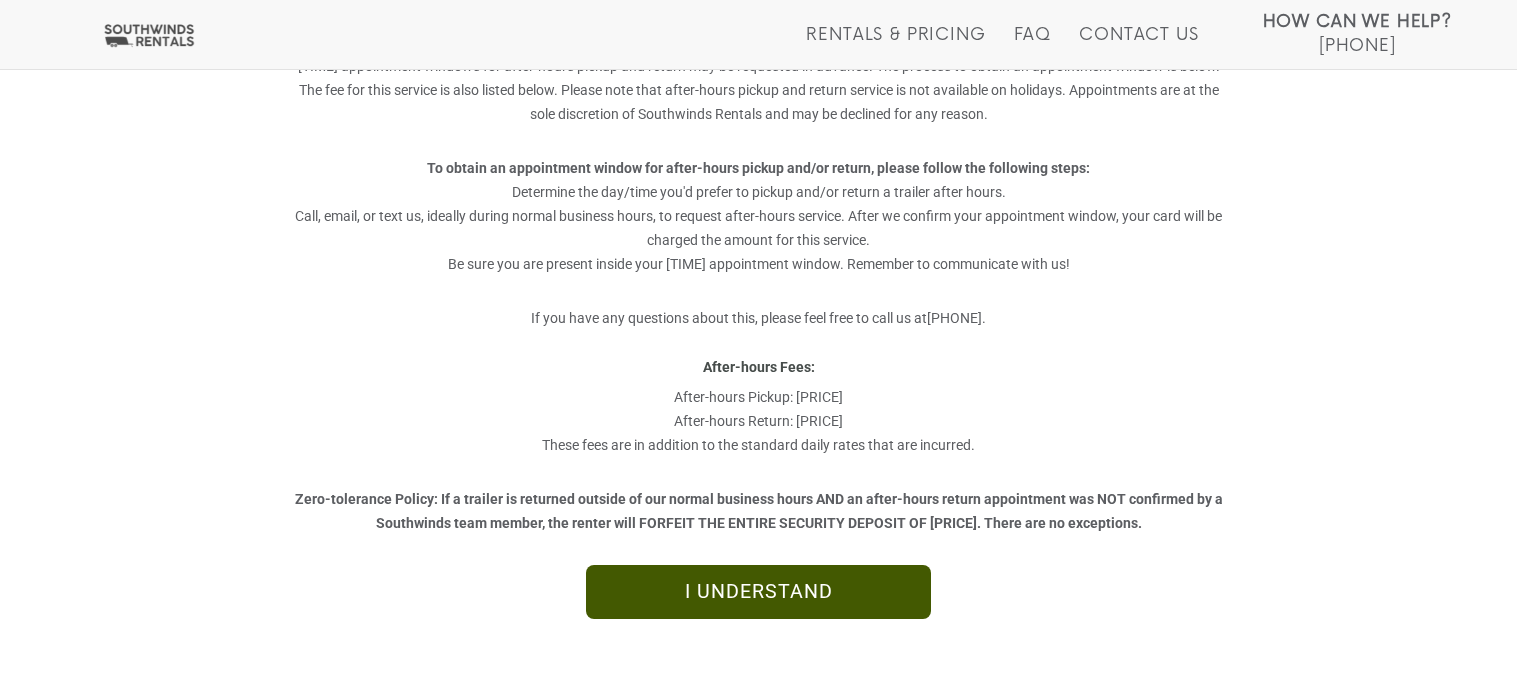 click on "I UNDERSTAND" at bounding box center [758, 592] 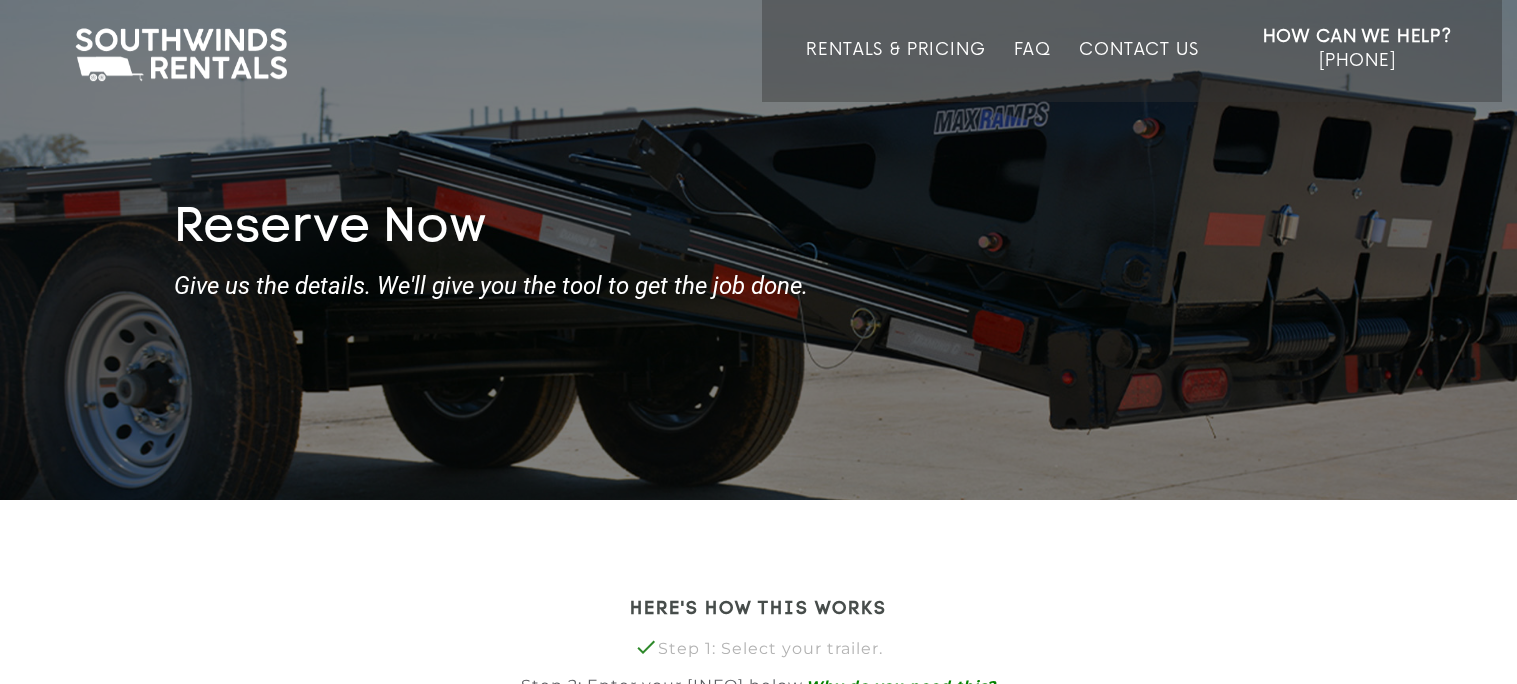 scroll, scrollTop: 0, scrollLeft: 0, axis: both 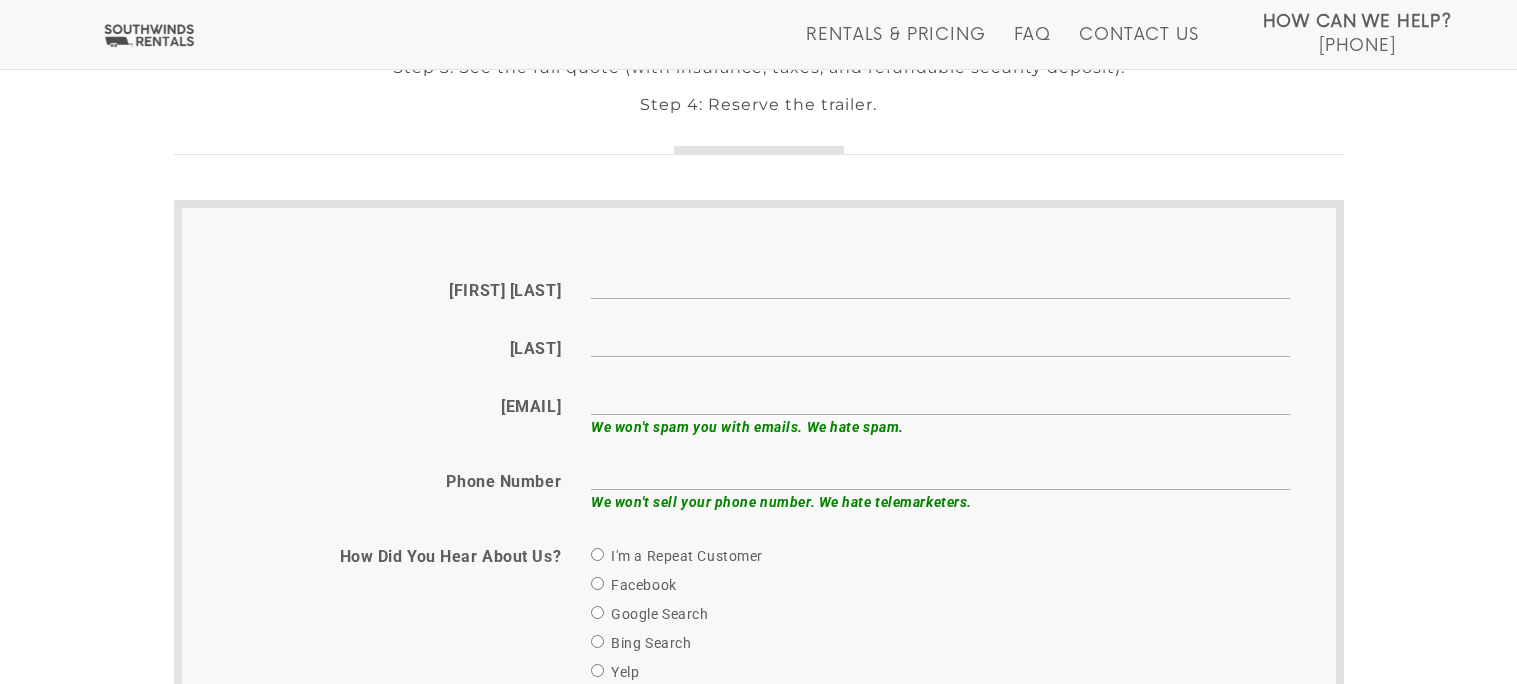 click on "First name" at bounding box center [940, 283] 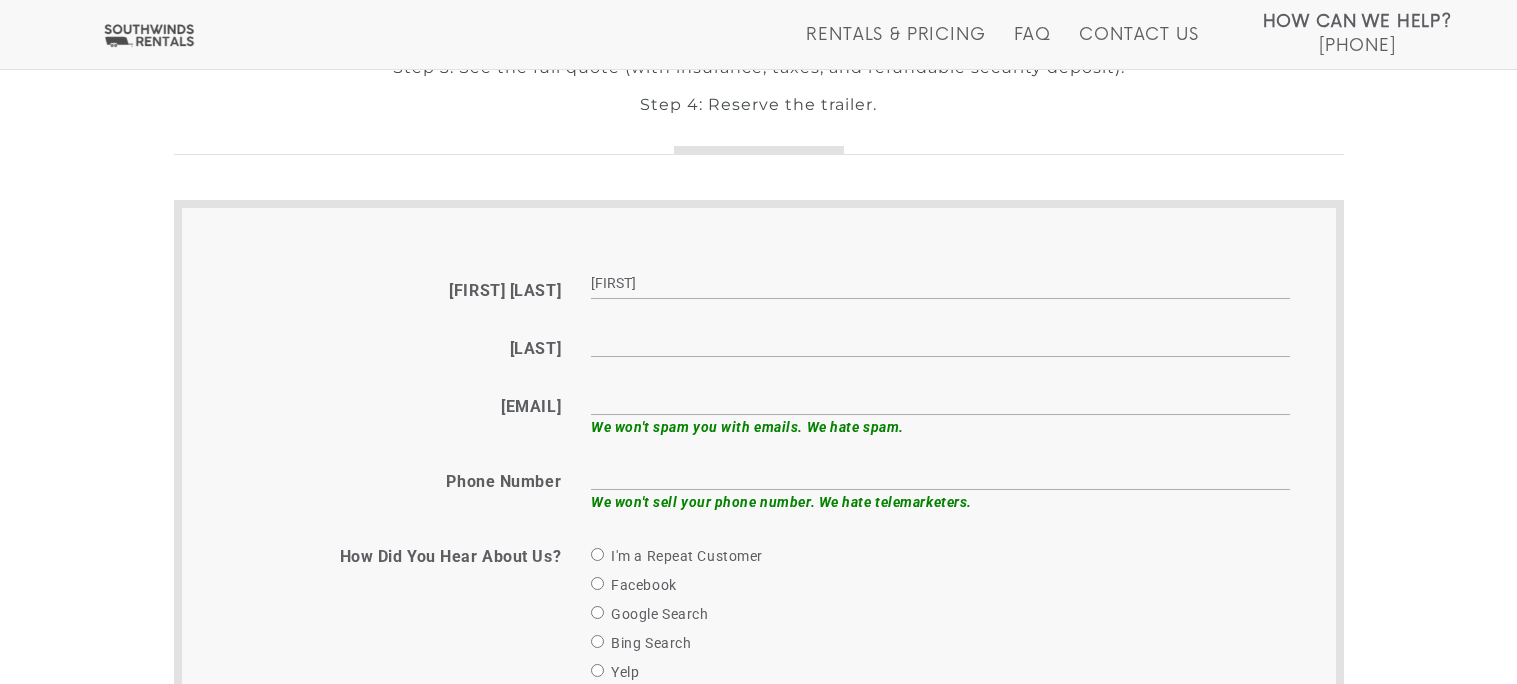 type on "Mitchell" 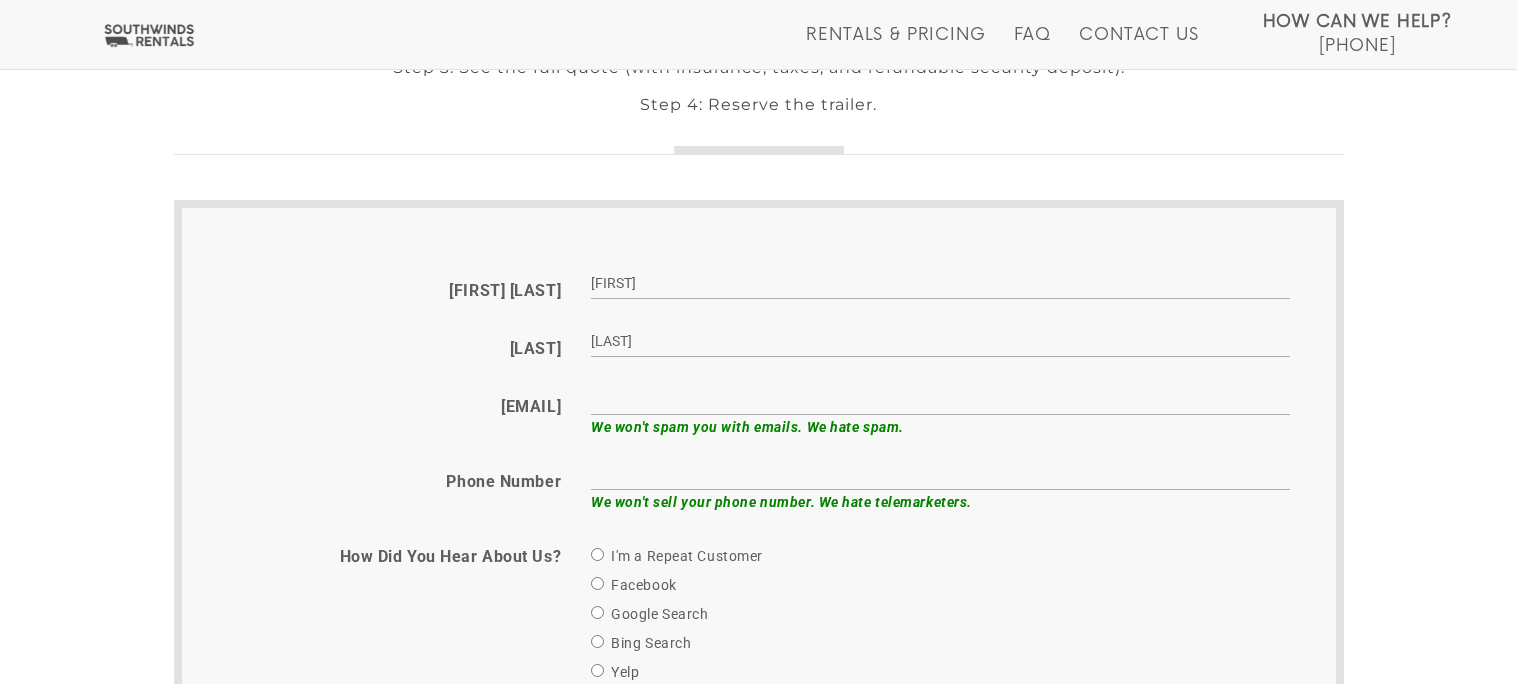 type on "cbmitchell@mitchellslogistics.com" 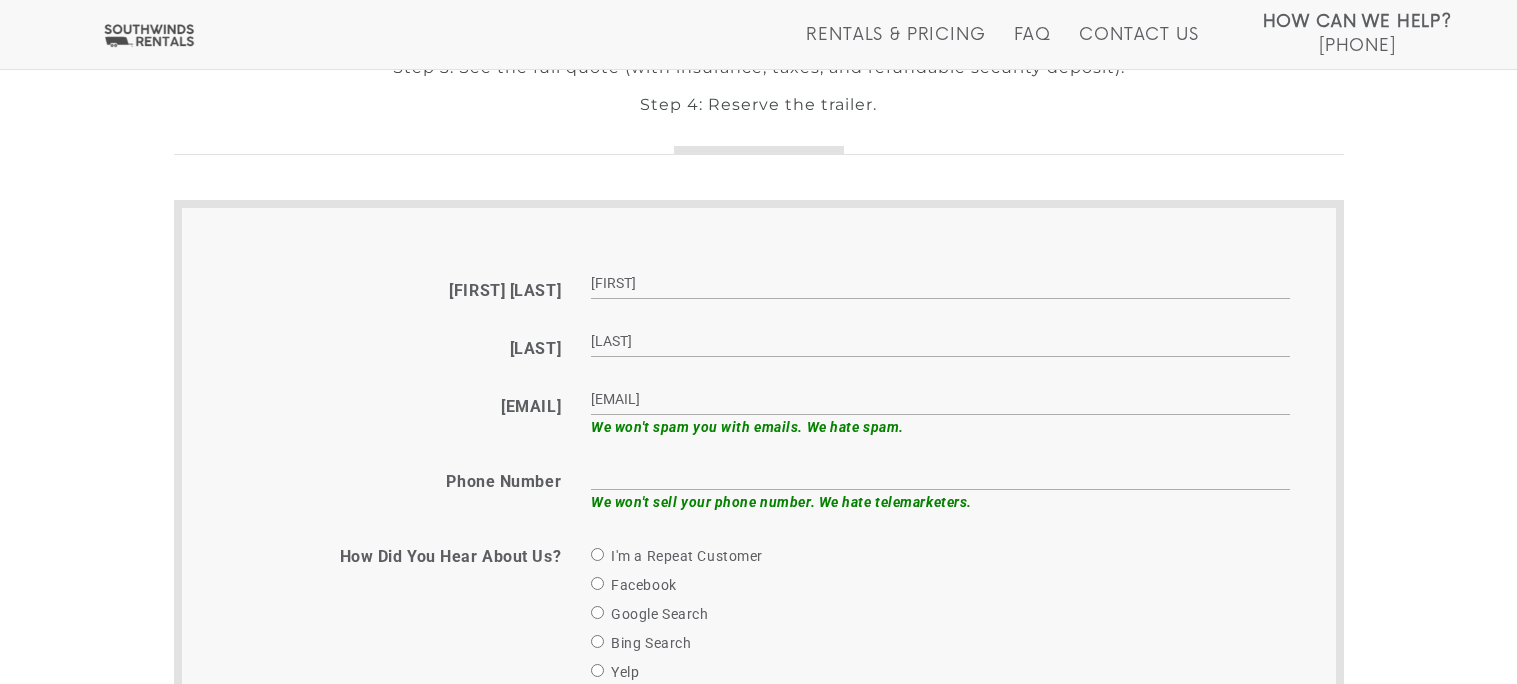type on "4155234335" 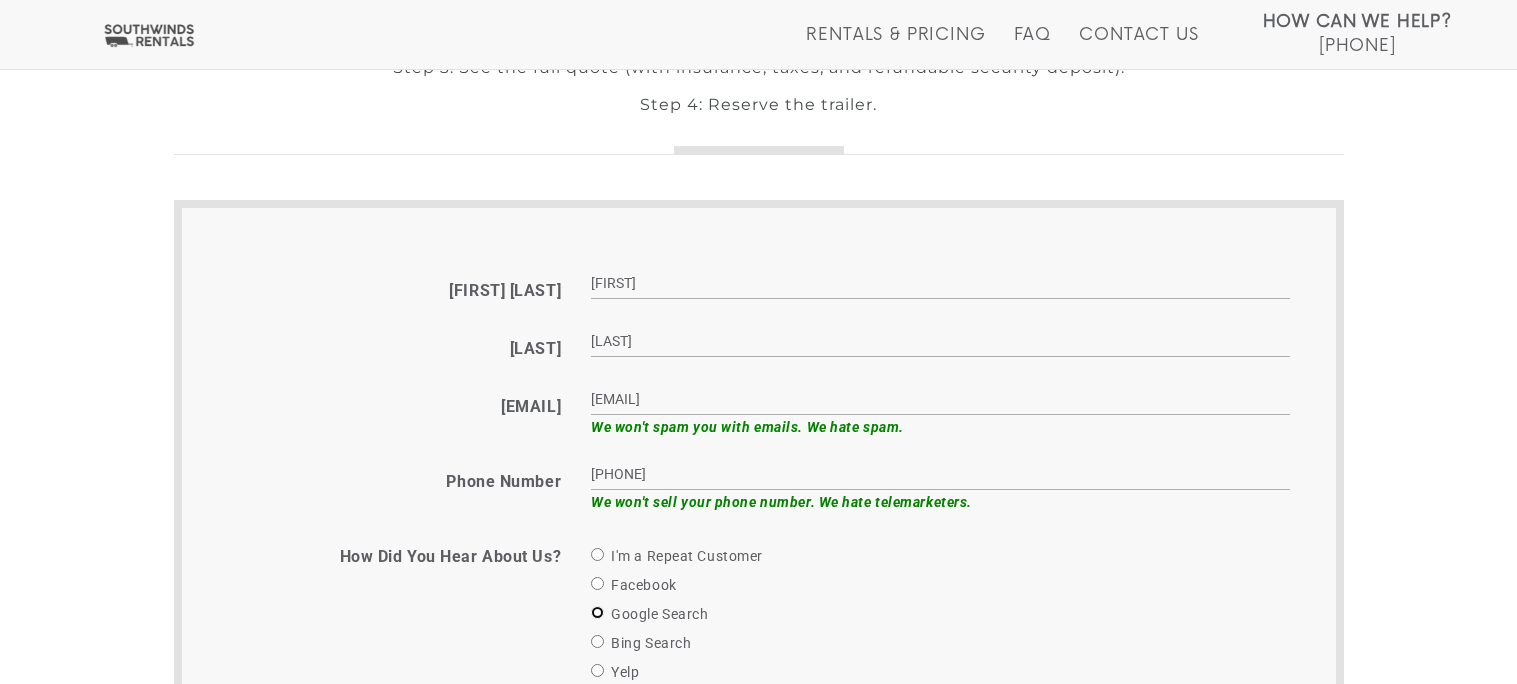 click on "Google Search" at bounding box center [597, 612] 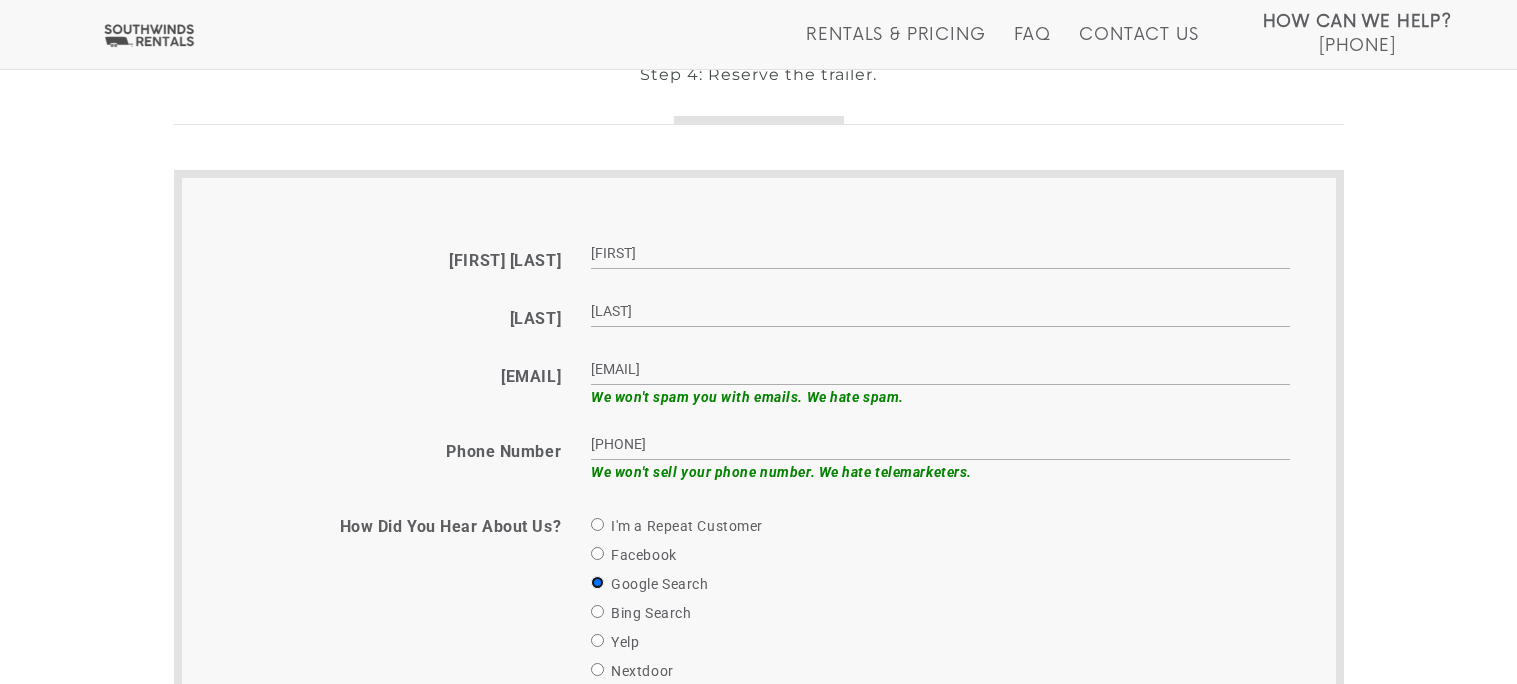 scroll, scrollTop: 716, scrollLeft: 0, axis: vertical 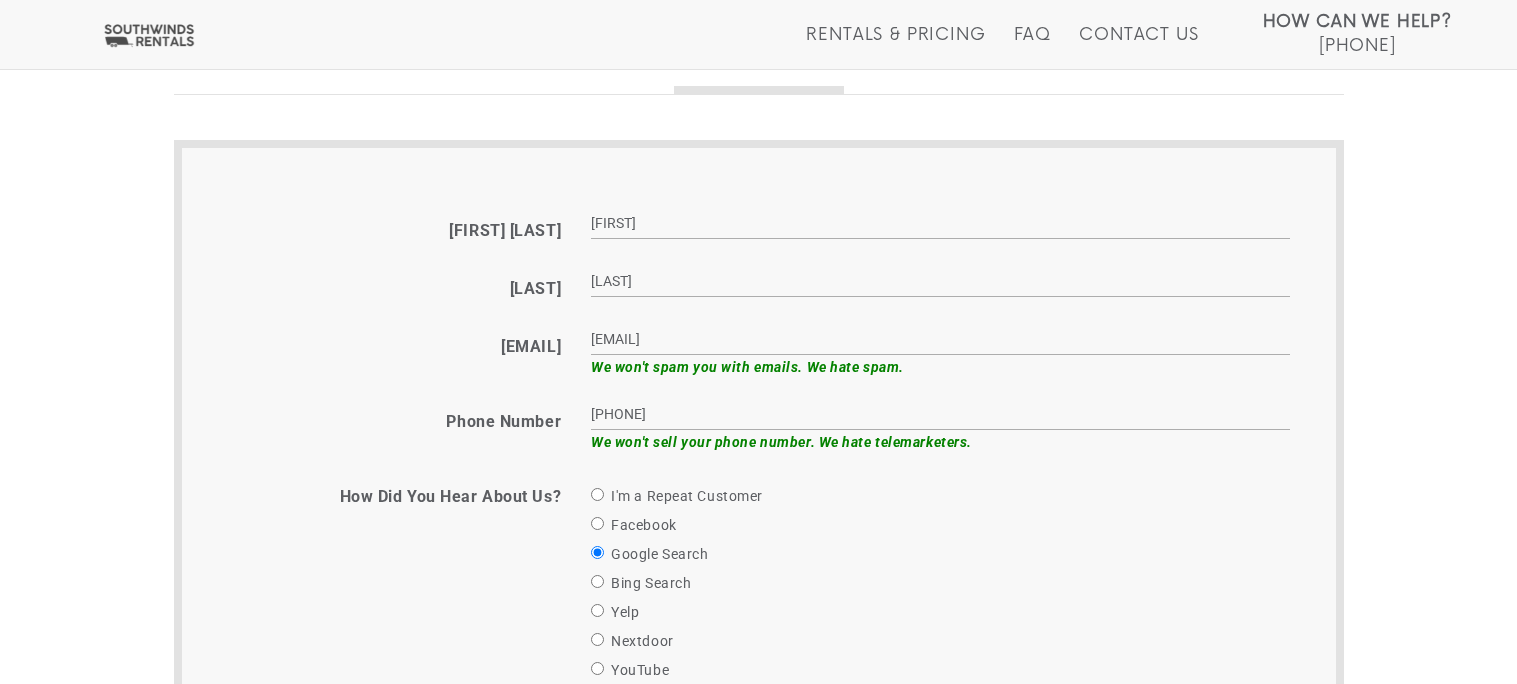 click on "cbmitchell@mitchellslogistics.com" at bounding box center (940, 339) 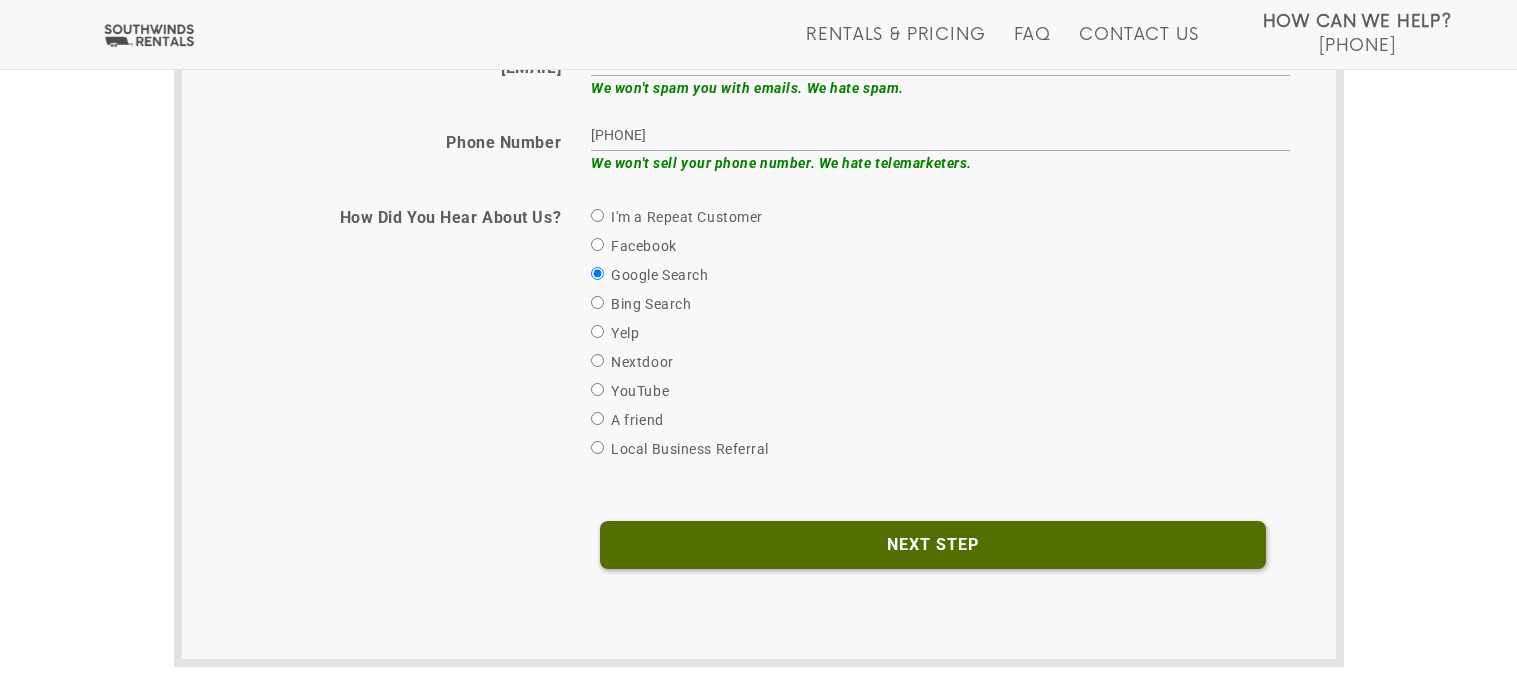 scroll, scrollTop: 1010, scrollLeft: 0, axis: vertical 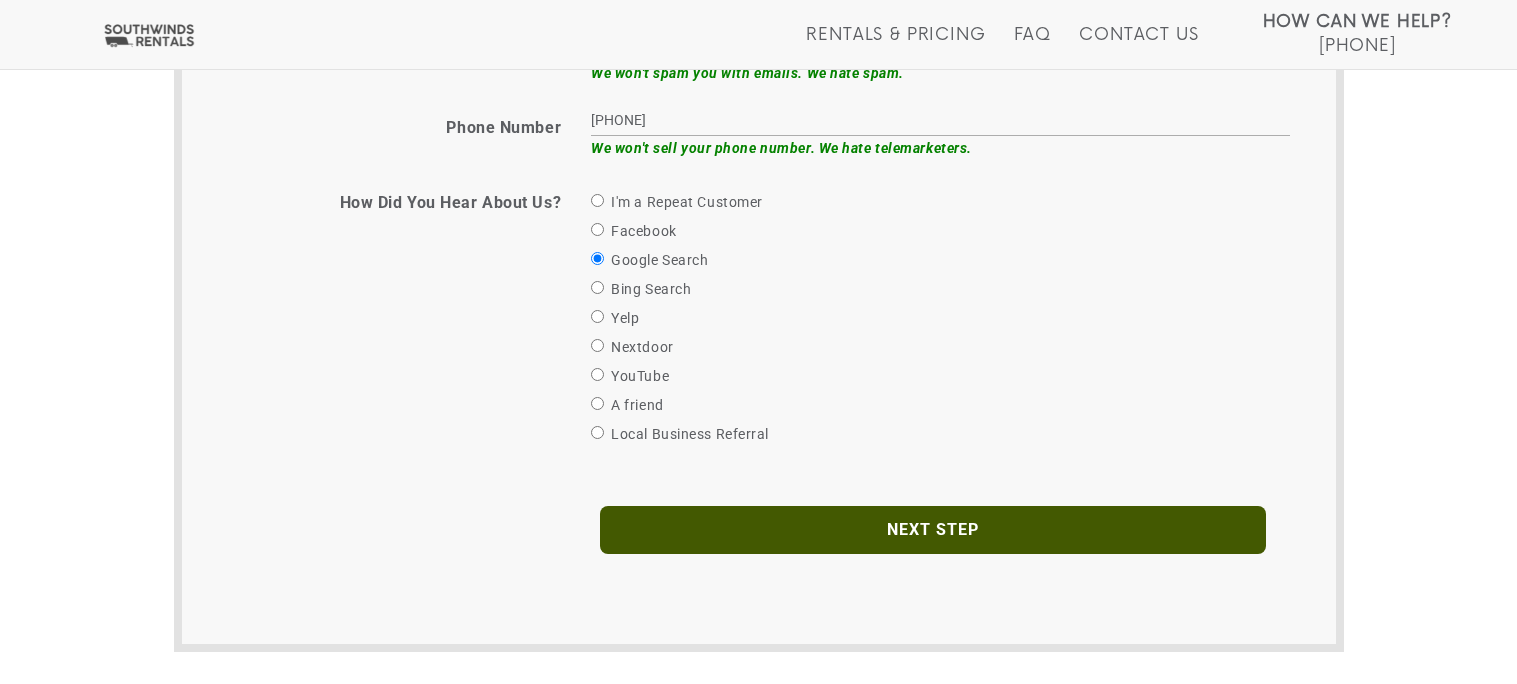 type on "freight@mitchellslogistics.com" 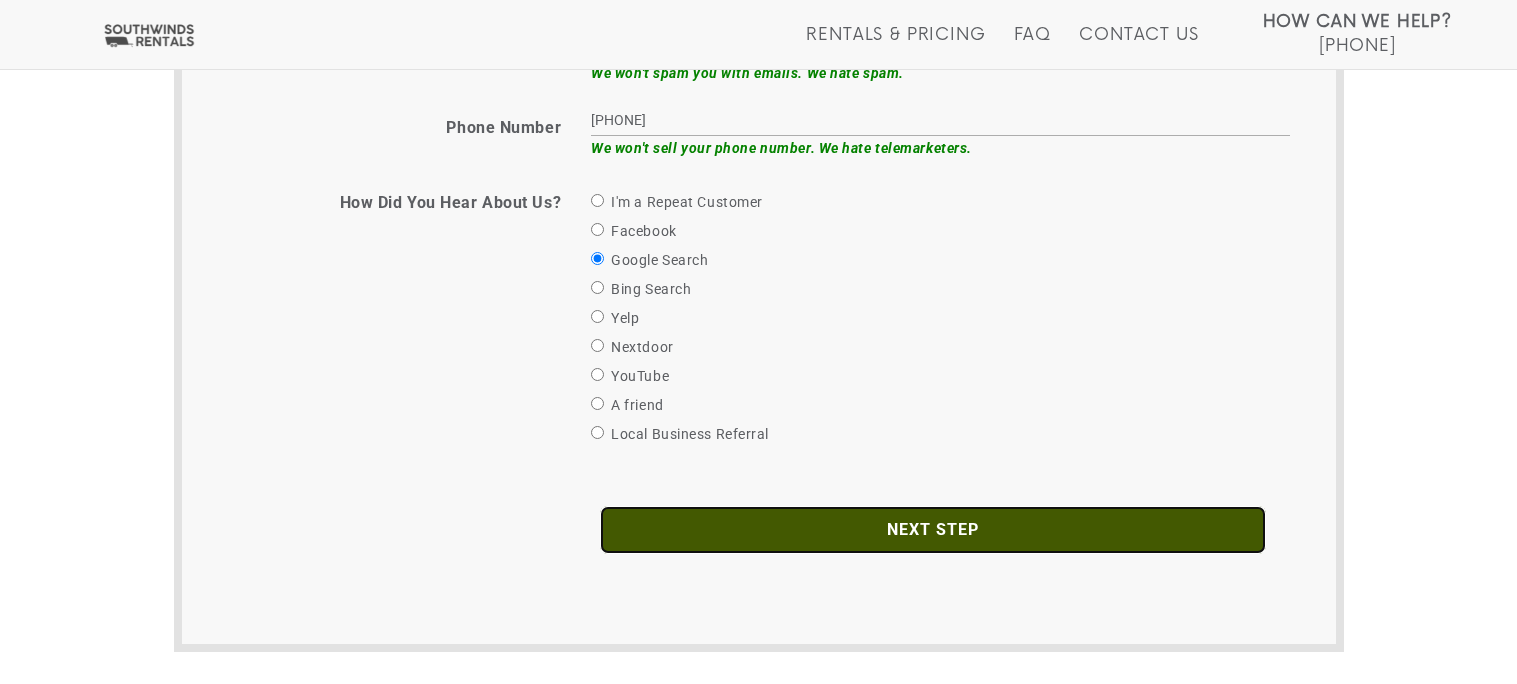click on "Next Step" at bounding box center (933, 530) 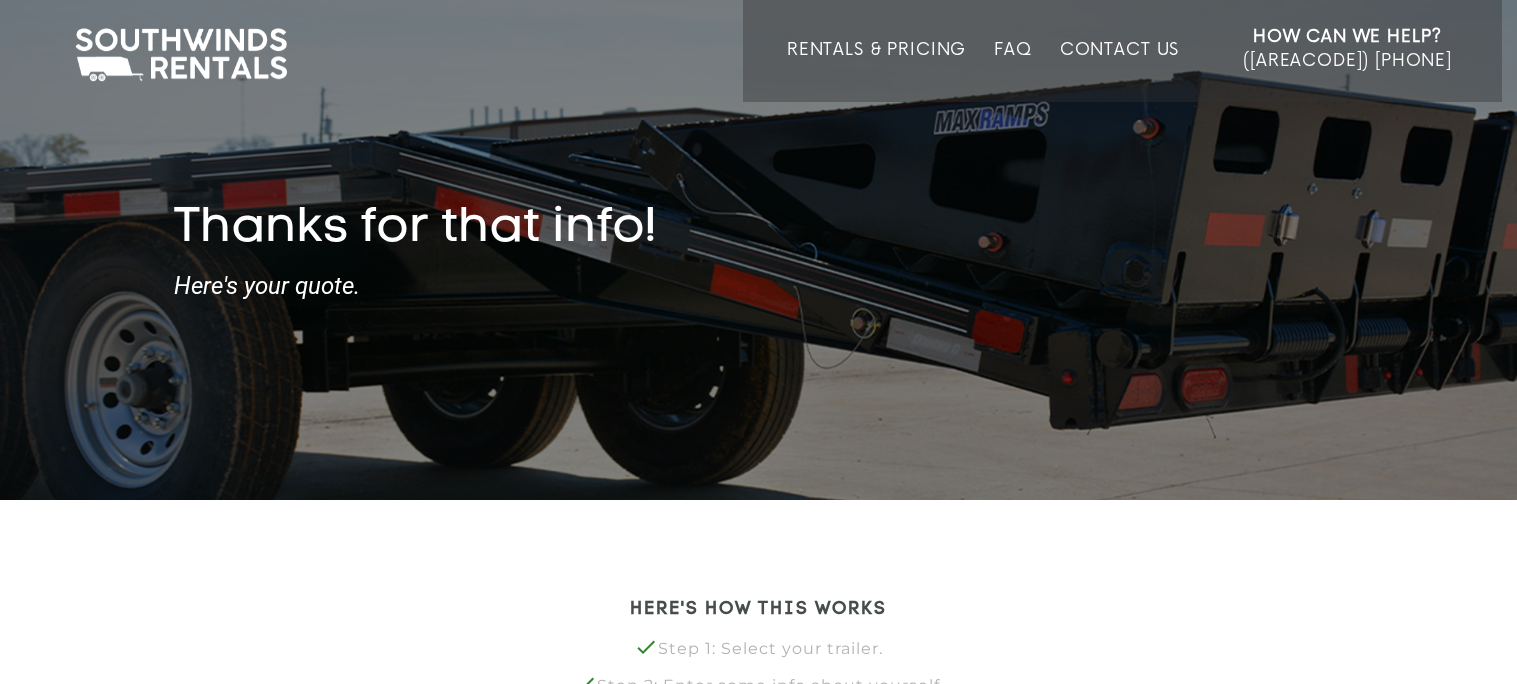 scroll, scrollTop: 0, scrollLeft: 0, axis: both 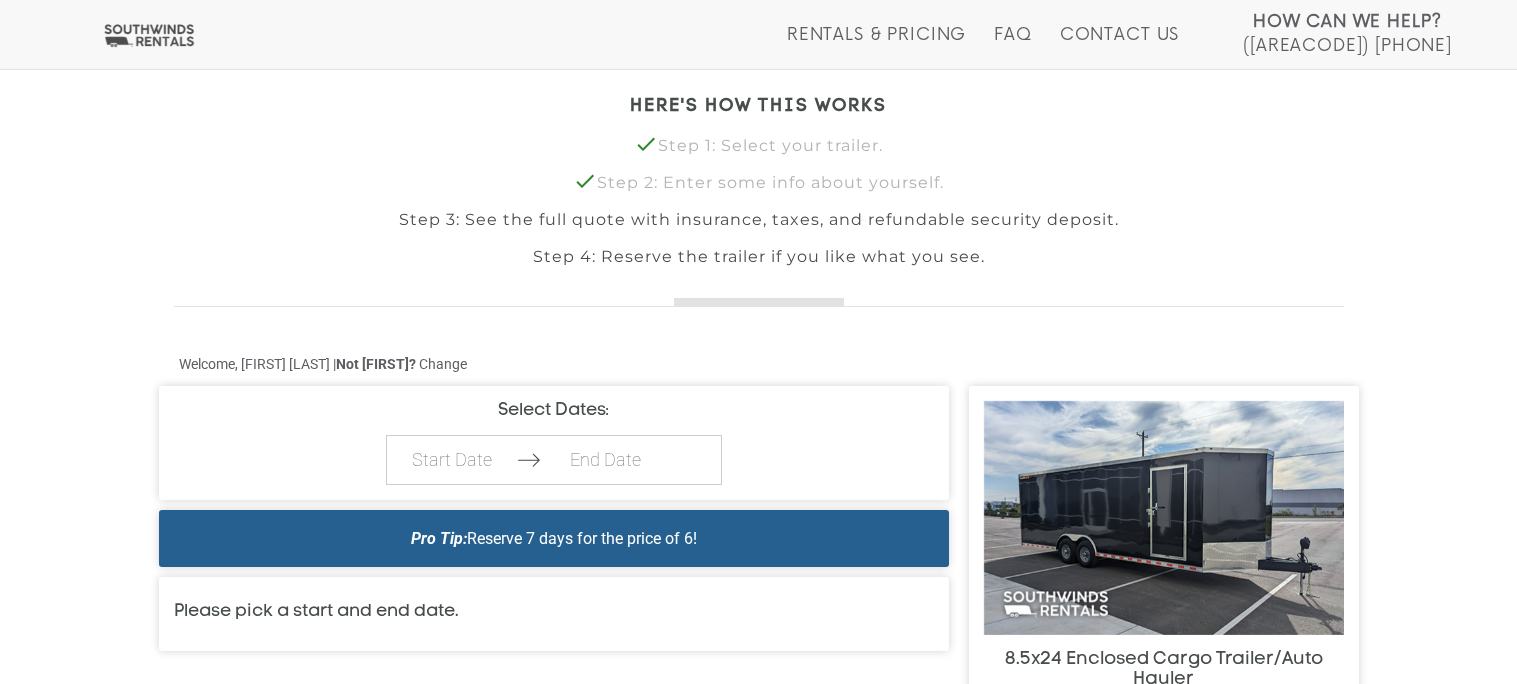 click on "Toggle navigation
How Can We Help?
Click here to call [PHONE]
Rentals & Pricing
FAQ
Contact Us
How Can We Help?
[PHONE]
Thanks for that info!
Here's your quote.
HERE'S HOW THIS WORKS
check  Step 1: Select your trailer.
check  Step 2: Enter some info about yourself.
Step 3: See the full quote with insurance, taxes, and refundable security deposit.
Step 4: Reserve the trailer if you like what you see.
Change $[PRICE]" at bounding box center [758, -161] 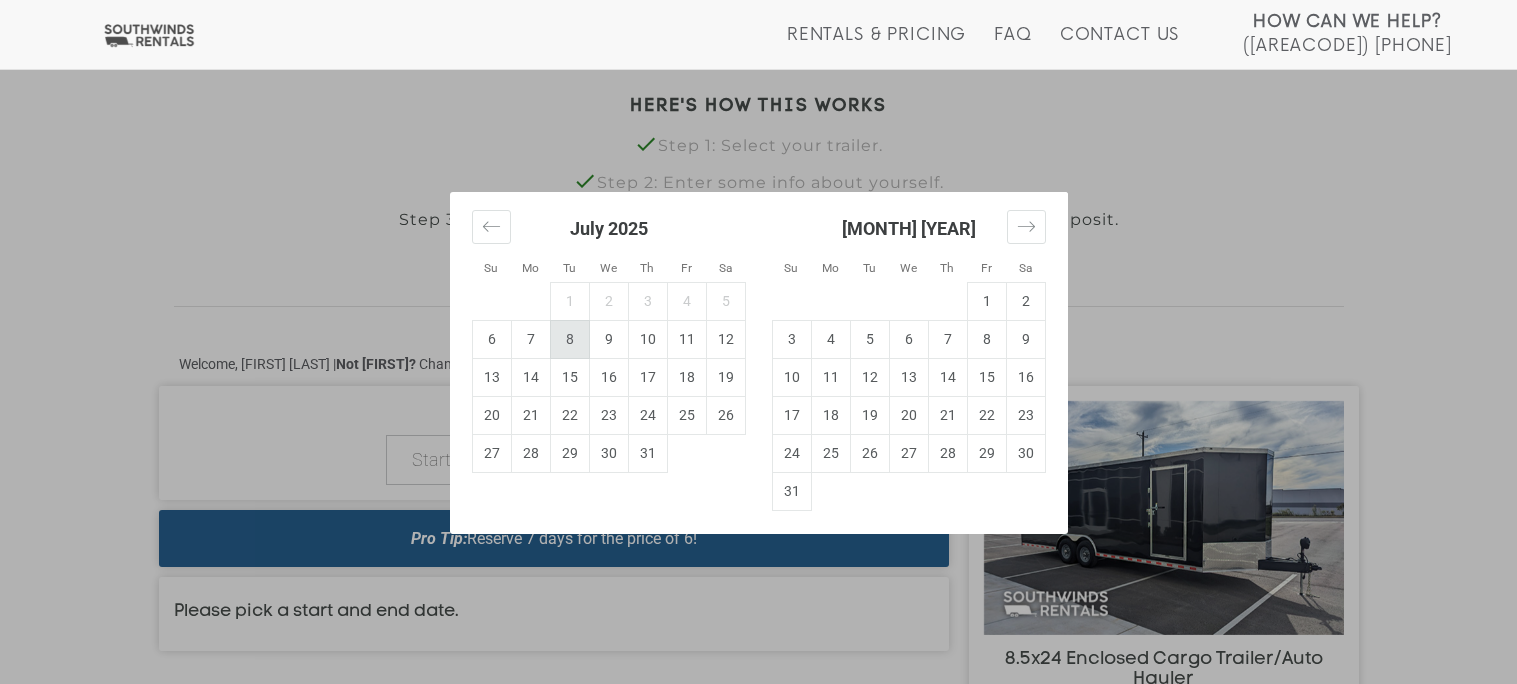 click on "8" at bounding box center [569, 339] 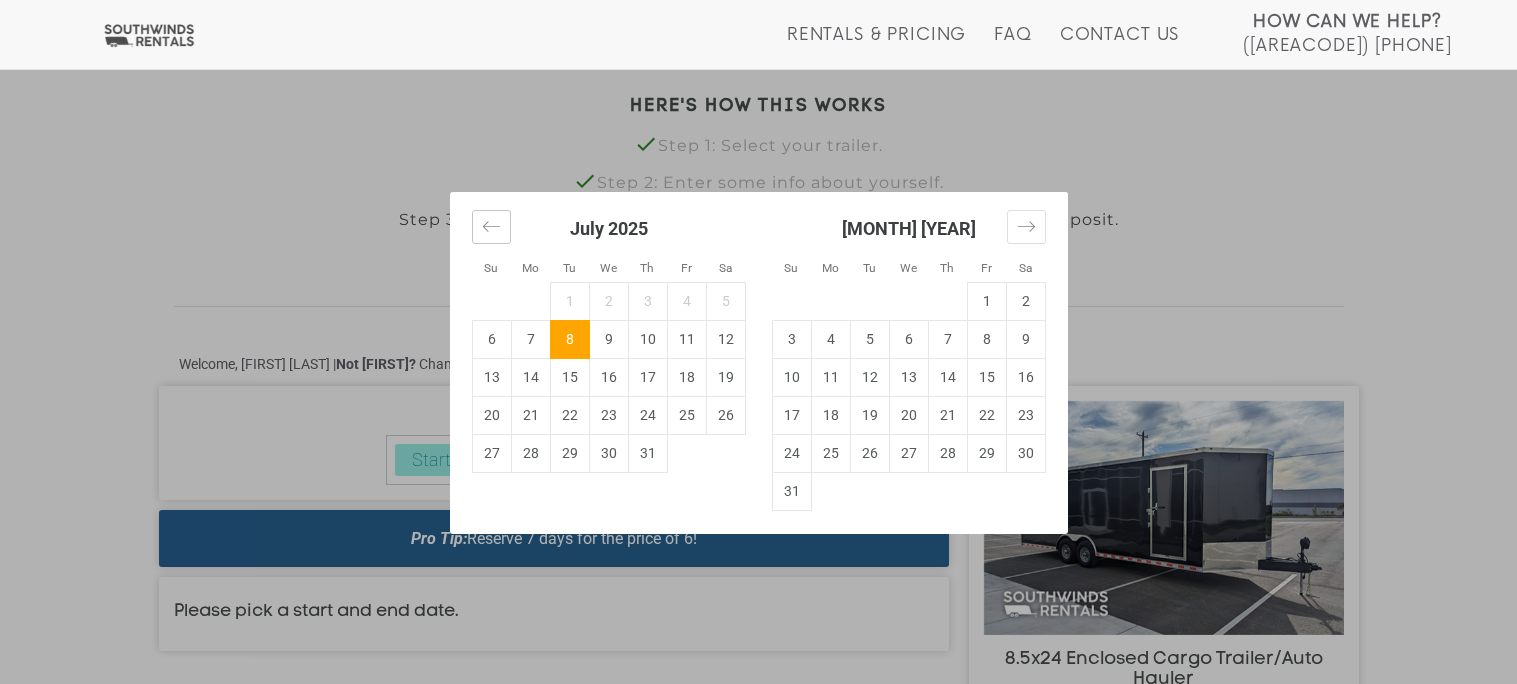 click at bounding box center [491, 226] 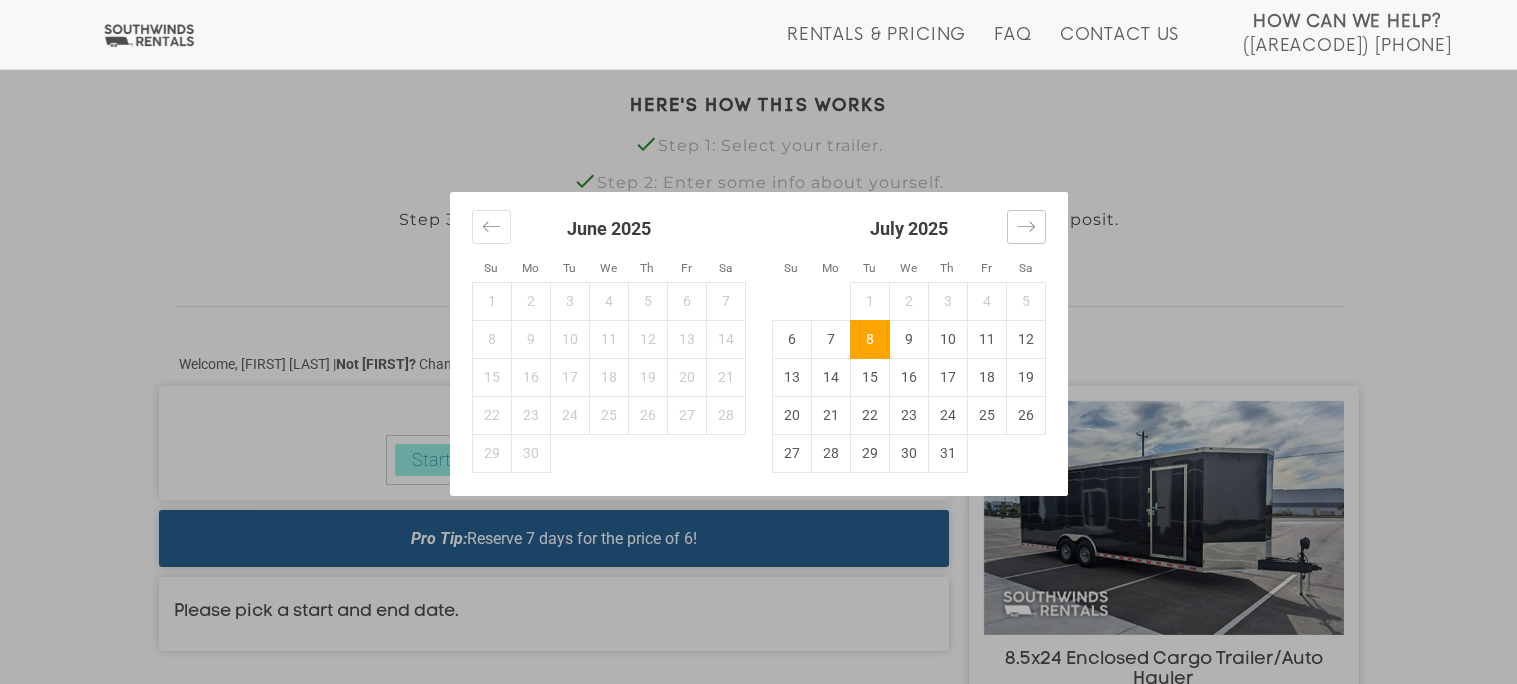 click at bounding box center [1025, 226] 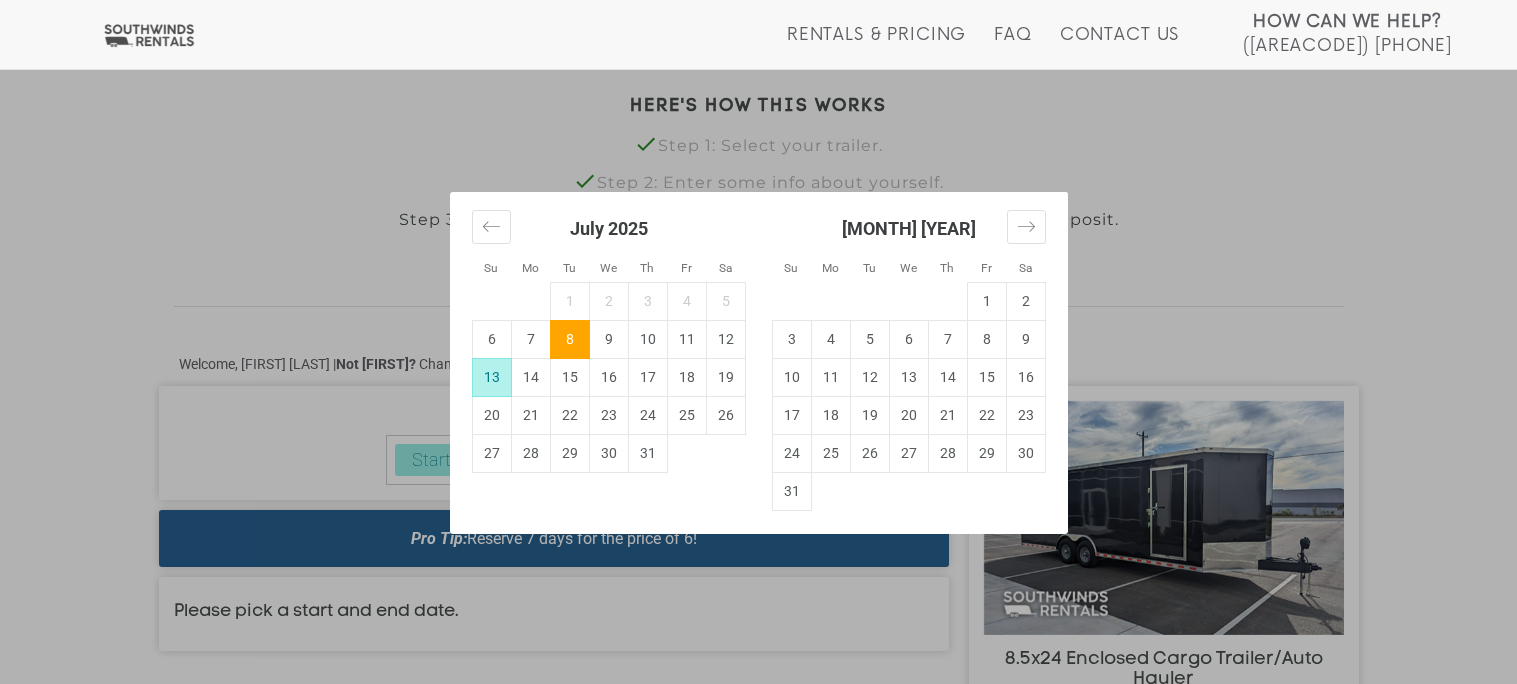 click on "13" at bounding box center [491, 377] 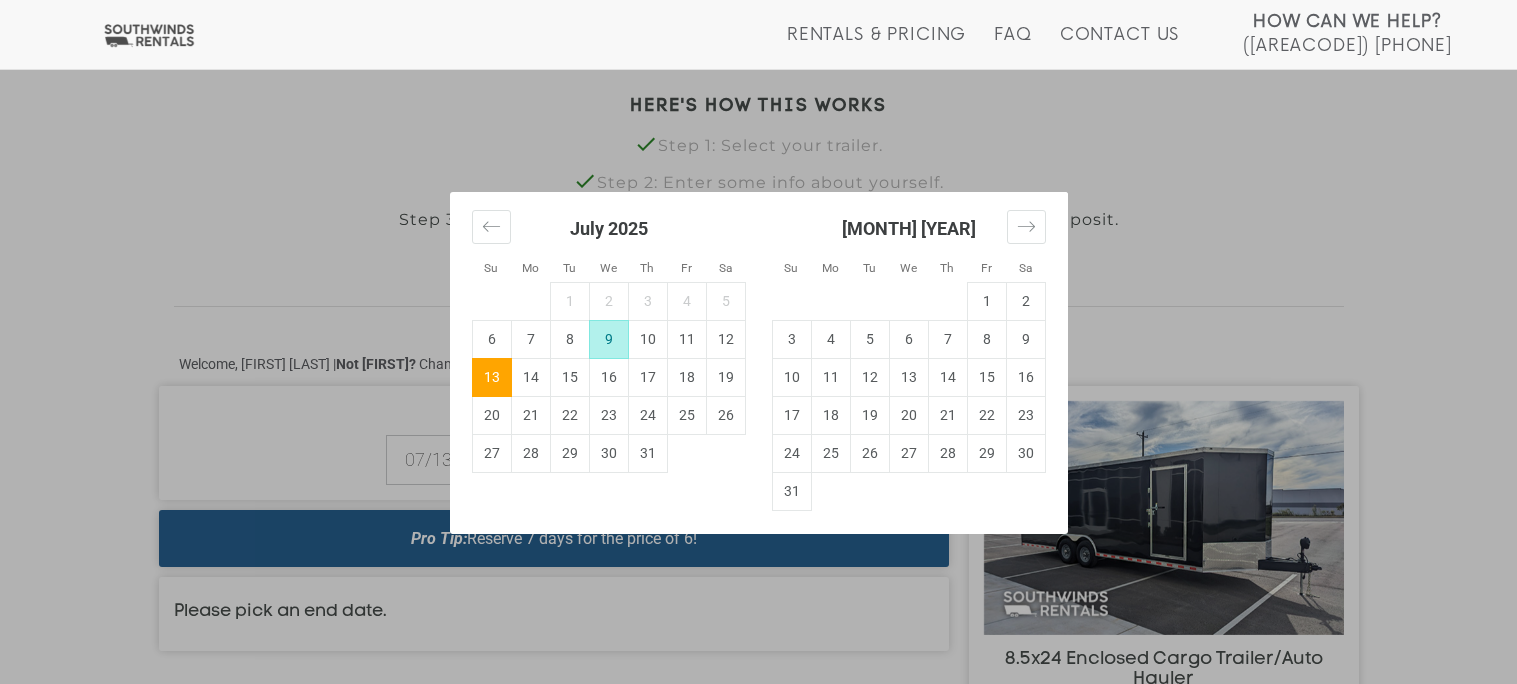 click on "9" at bounding box center (608, 339) 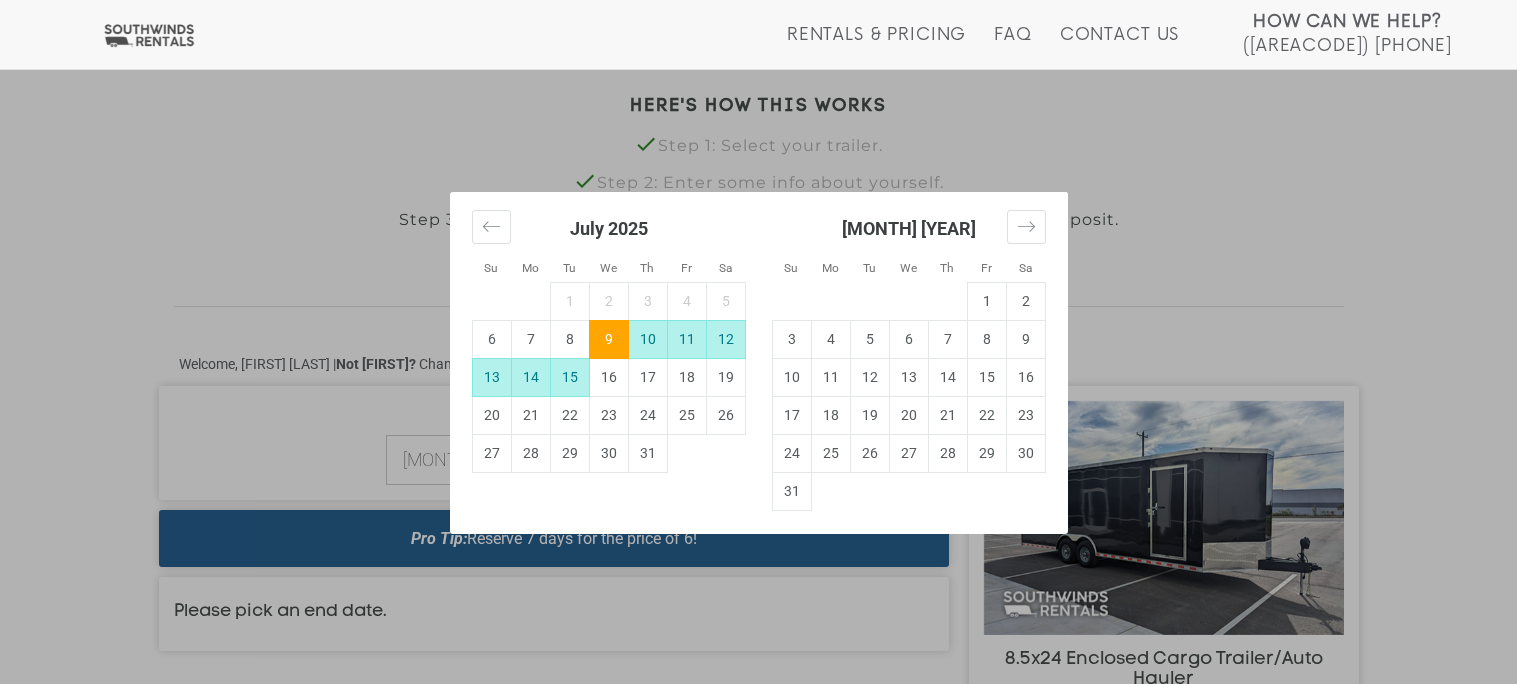 click on "15" at bounding box center (569, 377) 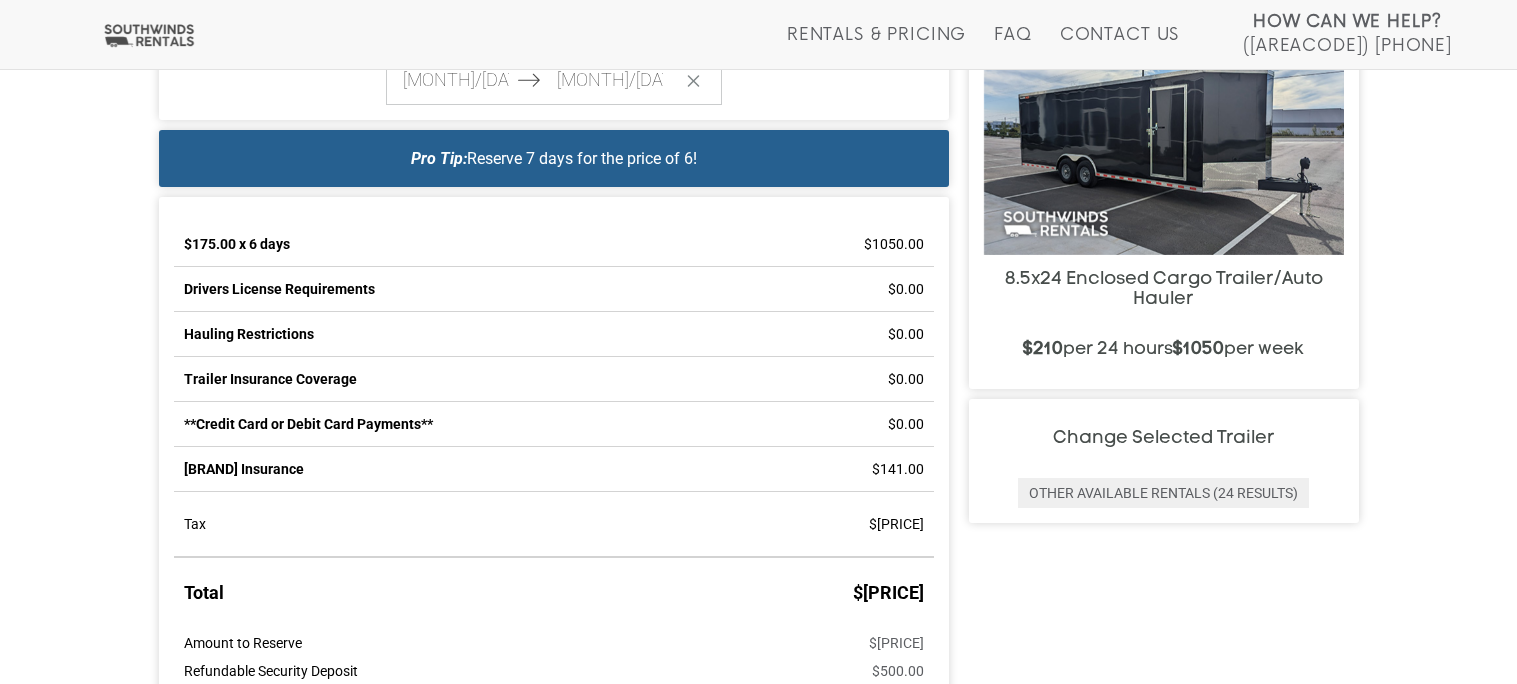 scroll, scrollTop: 886, scrollLeft: 0, axis: vertical 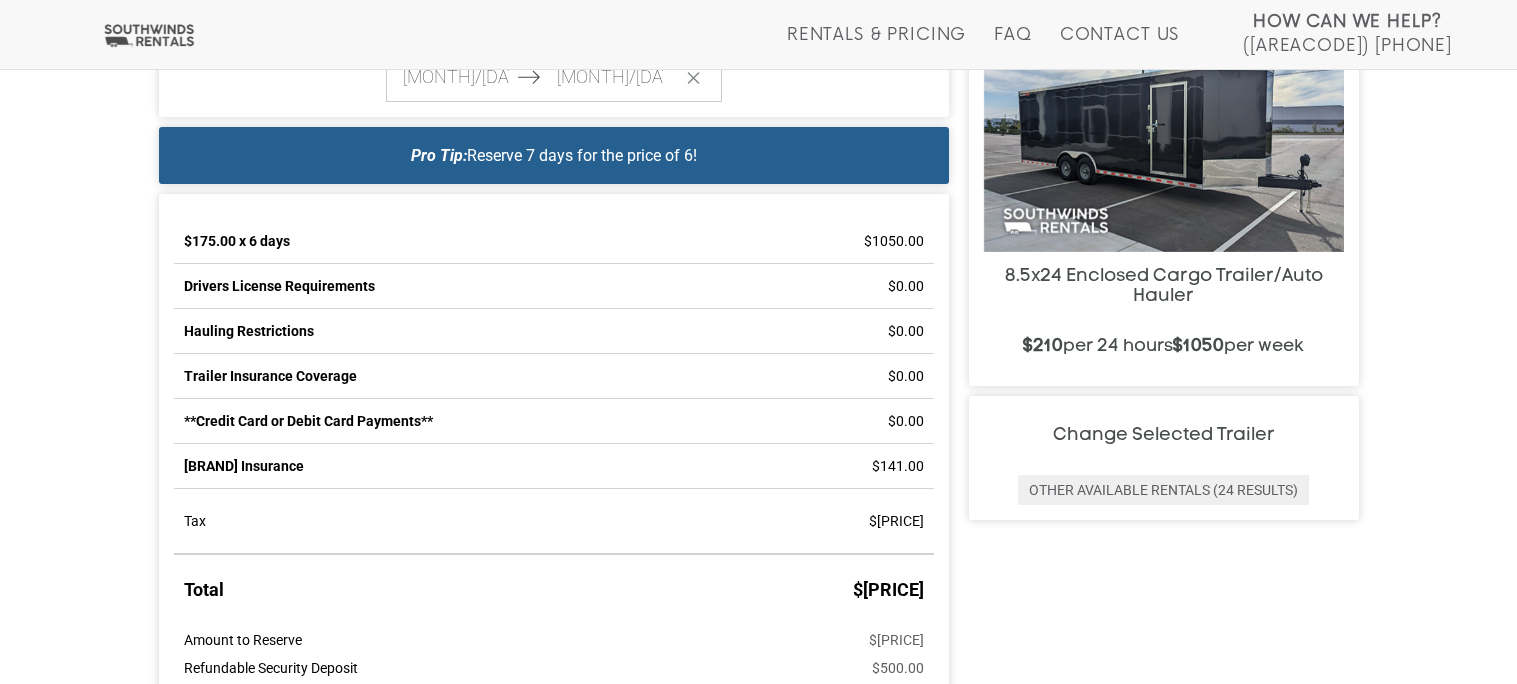 click on "HERE'S HOW THIS WORKS
check  Step 1: Select your trailer.
check  Step 2: Enter some info about yourself.
Step 3: See the full quote with insurance, taxes, and refundable security deposit.
Step 4: Reserve the trailer if you like what you see.
Welcome, [FIRST] [LAST] |   Not [FIRST]?   Change
8.5x24 Enclosed Cargo Trailer/Auto Hauler
$[PRICE]  per 24 hours
$[PRICE]  per week
Select Dates:
[YEAR]-[MONTH]-[DAY] [MONTH]/[DAY]/[YEAR] [YEAR]-[MONTH]-[DAY] [MONTH]/[DAY]/[YEAR] Clear Dates
Pro Tip:  Reserve 7 days for the price of 6!
$[PRICE] x 6 days $[PRICE]
Drivers License Requirements $[PRICE]
Hauling Restrictions $[PRICE]
Tax" at bounding box center [758, 250] 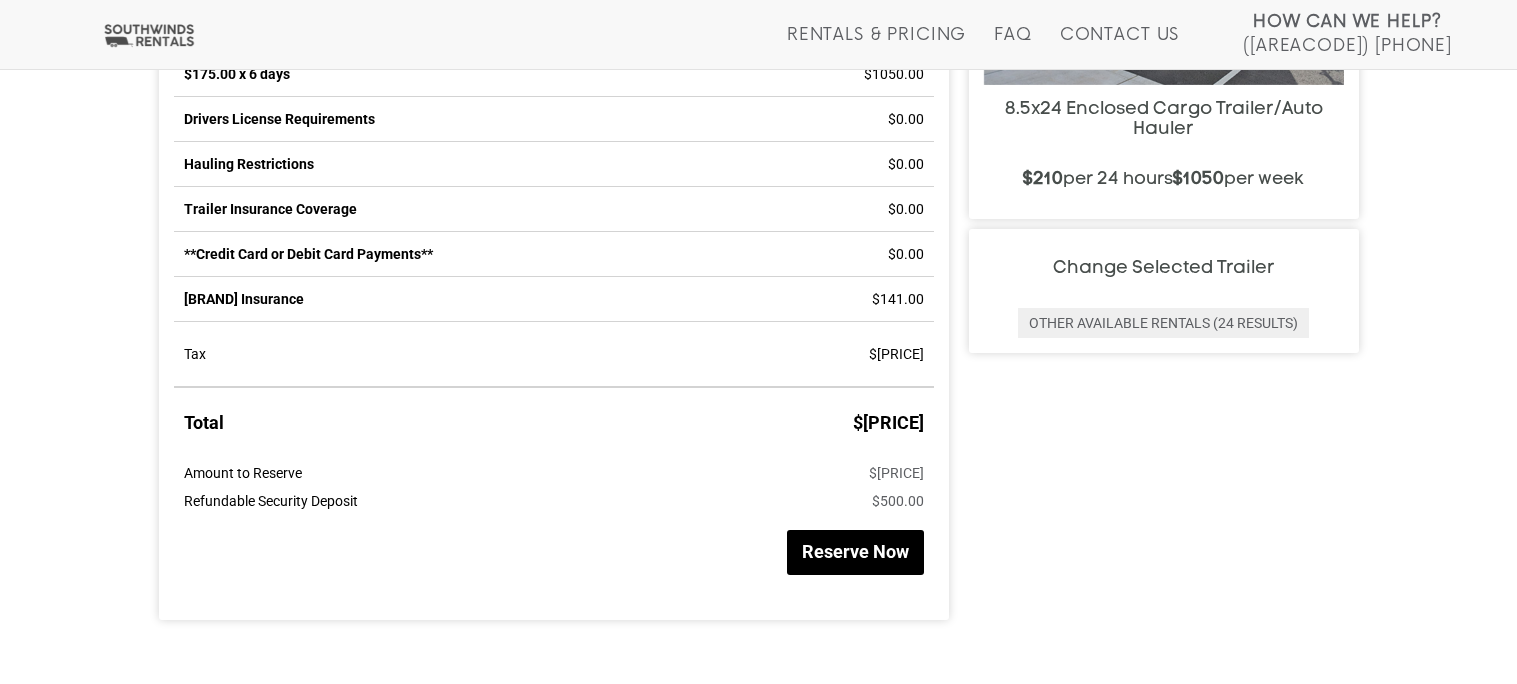 scroll, scrollTop: 1023, scrollLeft: 0, axis: vertical 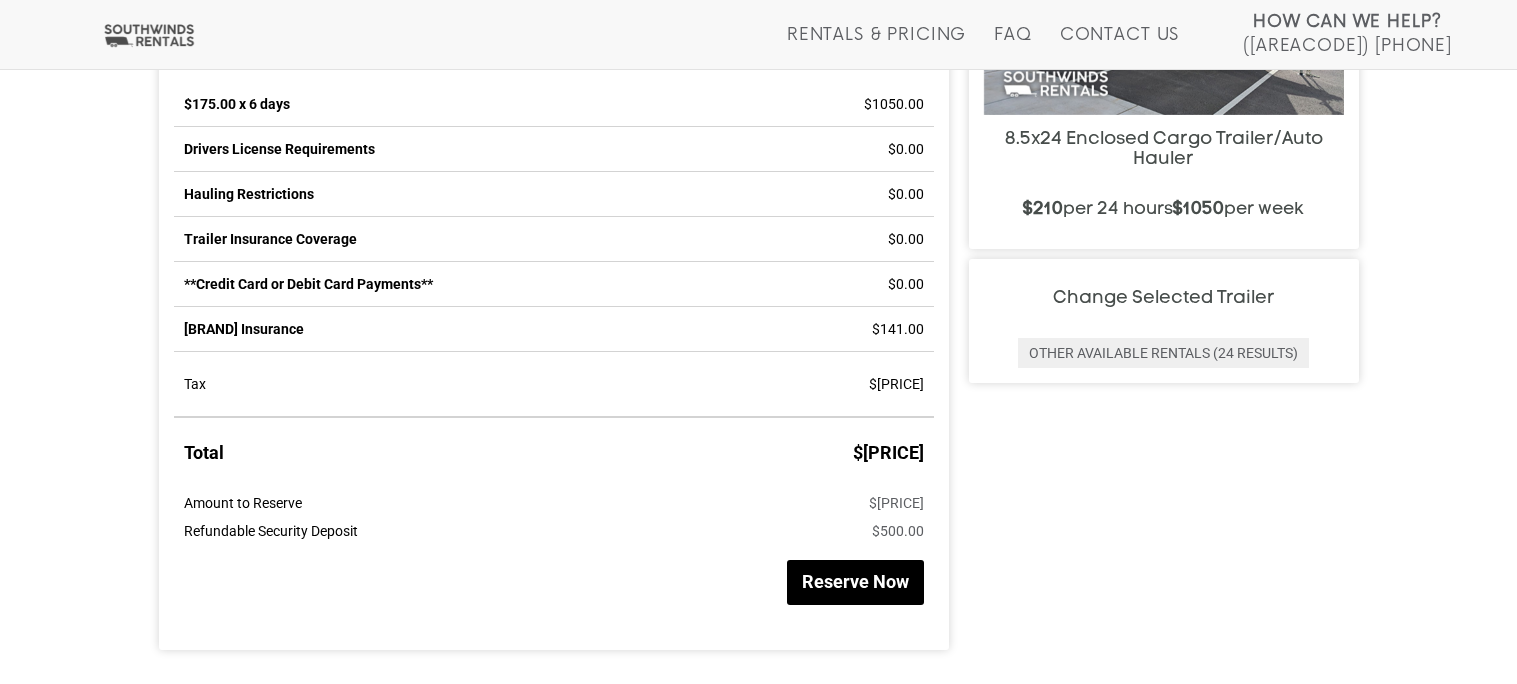 click on "HERE'S HOW THIS WORKS
check  Step 1: Select your trailer.
check  Step 2: Enter some info about yourself.
Step 3: See the full quote with insurance, taxes, and refundable security deposit.
Step 4: Reserve the trailer if you like what you see.
Welcome, [FIRST] [LAST] |   Not [FIRST]?   Change
8.5x24 Enclosed Cargo Trailer/Auto Hauler
$[PRICE]  per 24 hours
$[PRICE]  per week
Select Dates:
[YEAR]-[MONTH]-[DAY] [MONTH]/[DAY]/[YEAR] [YEAR]-[MONTH]-[DAY] [MONTH]/[DAY]/[YEAR] Clear Dates
Pro Tip:  Reserve 7 days for the price of 6!
$[PRICE] x 6 days $[PRICE]
Drivers License Requirements $[PRICE]
Hauling Restrictions $[PRICE]
Tax" at bounding box center (758, 113) 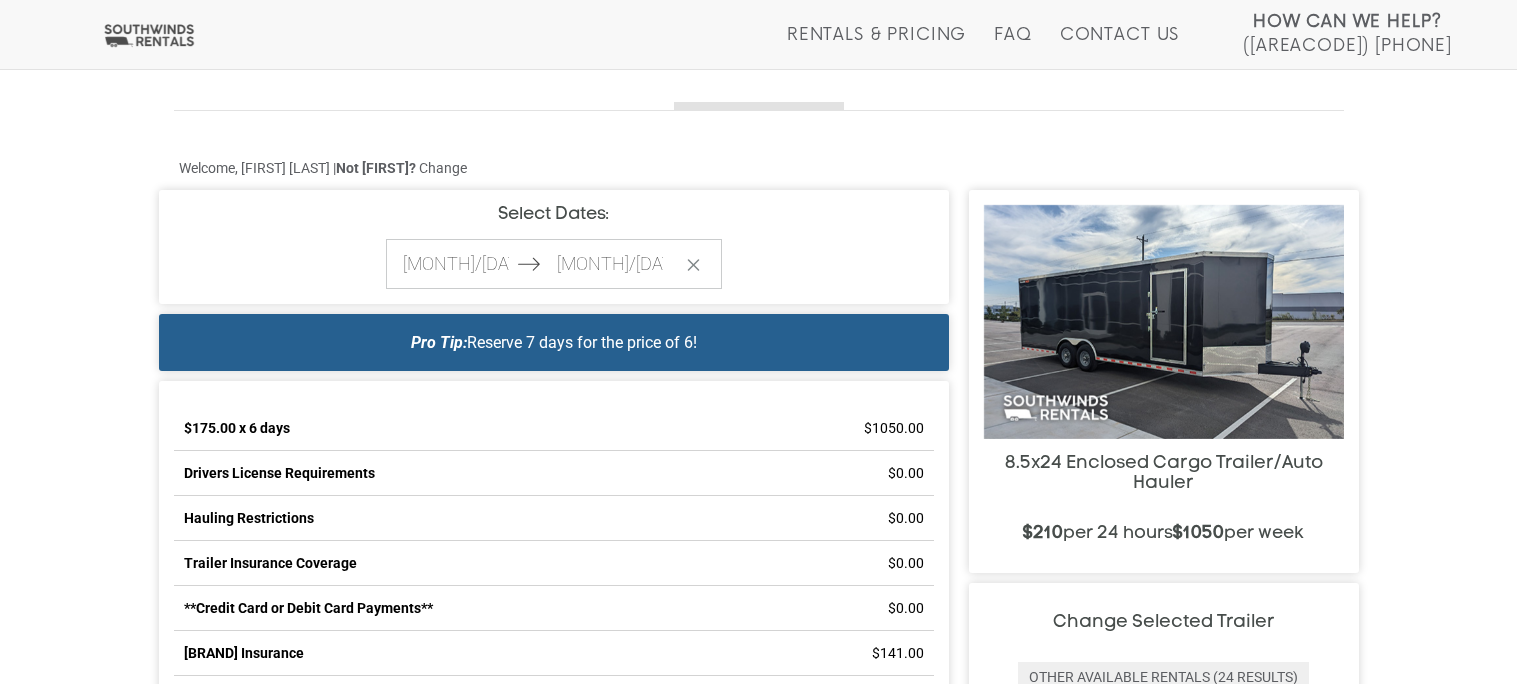 scroll, scrollTop: 680, scrollLeft: 0, axis: vertical 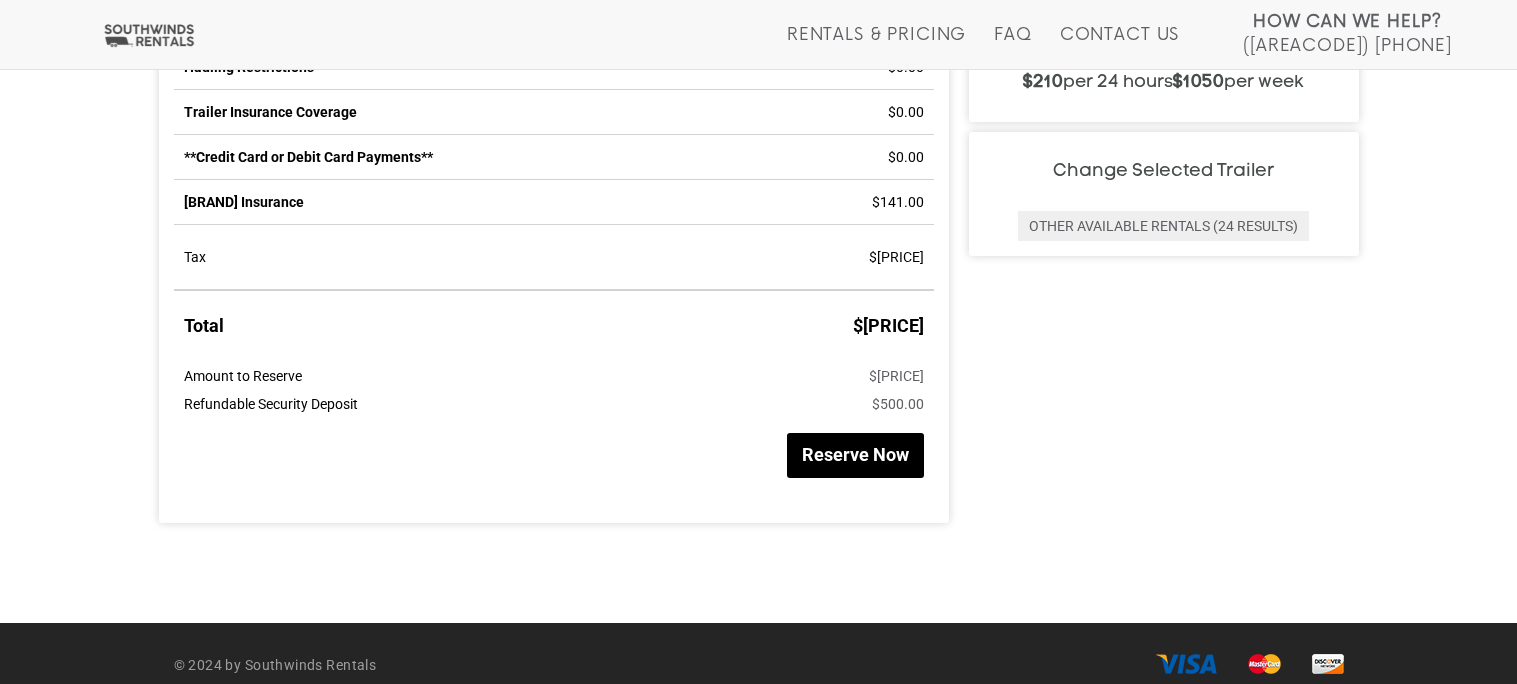 click on "Reserve Now" at bounding box center (855, 455) 